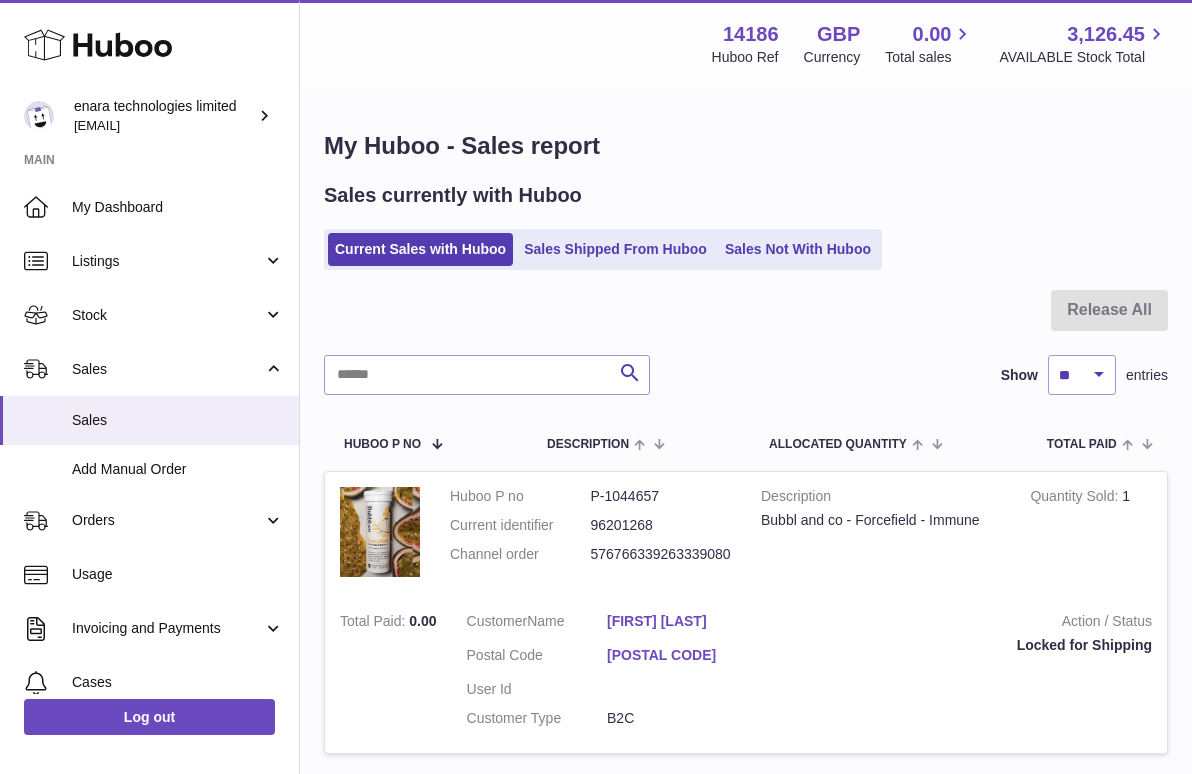 scroll, scrollTop: 0, scrollLeft: 0, axis: both 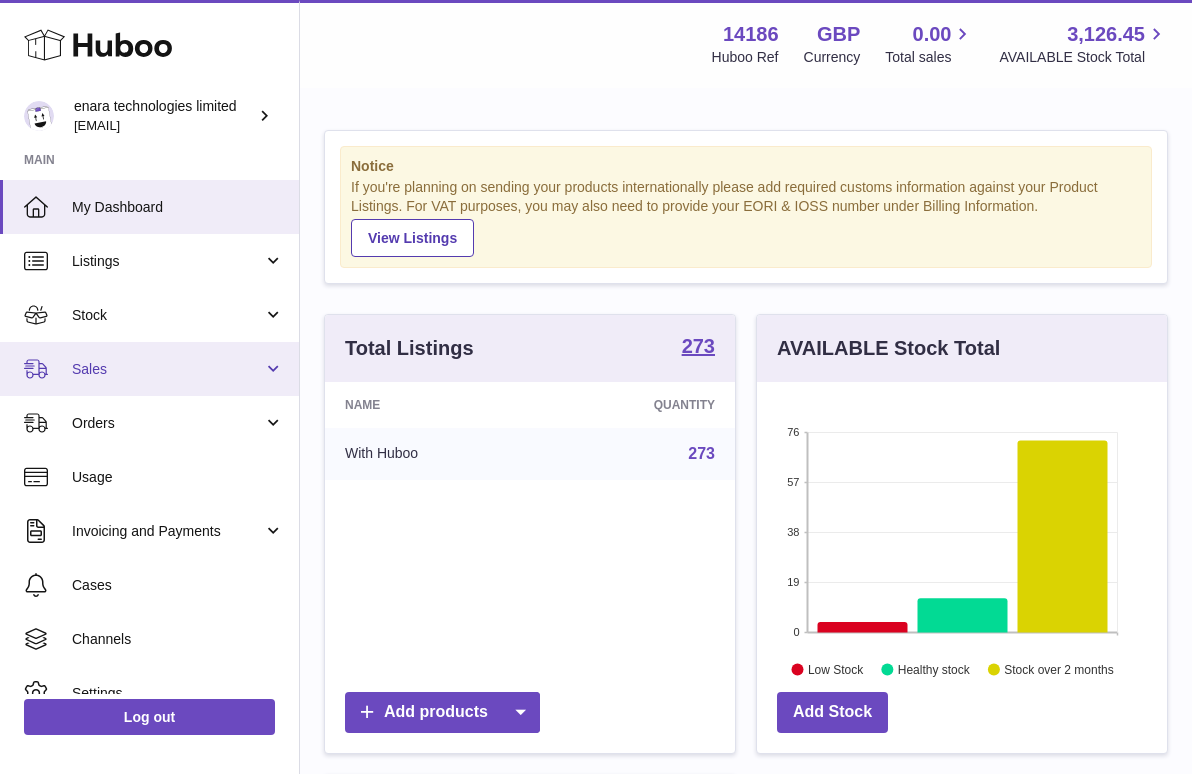 click on "Sales" at bounding box center (167, 369) 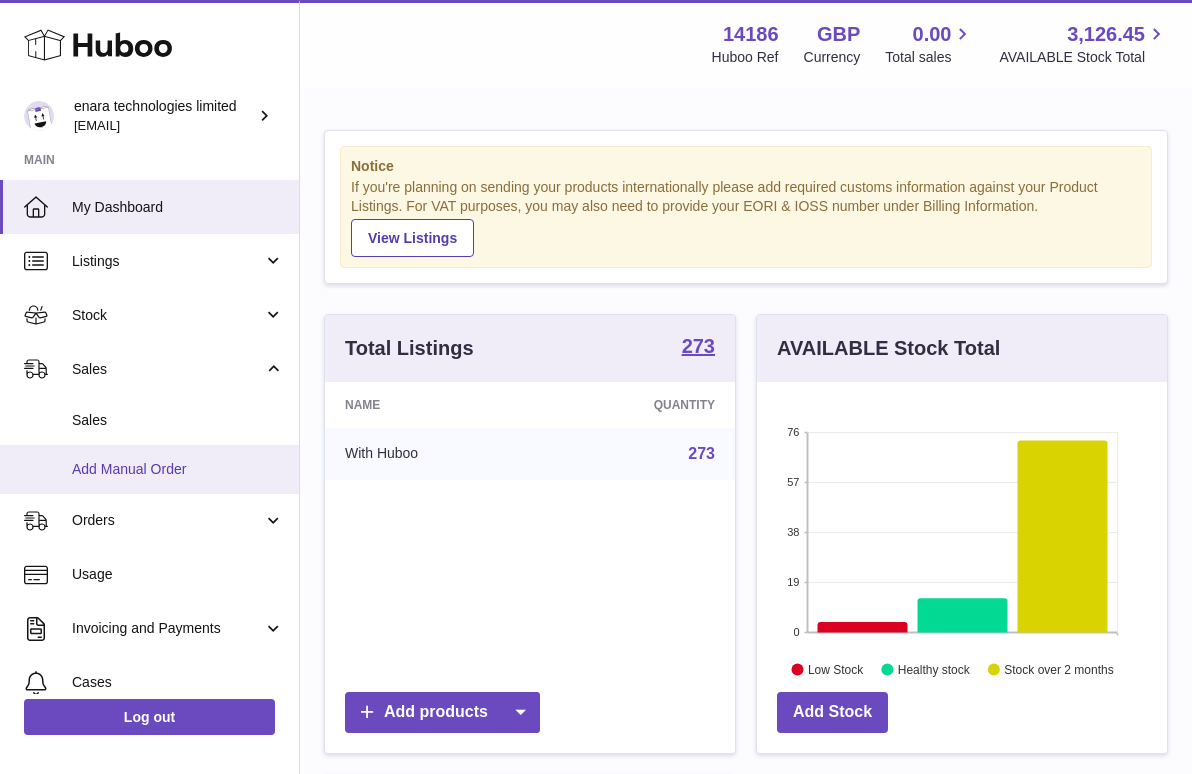 click on "Add Manual Order" at bounding box center (178, 469) 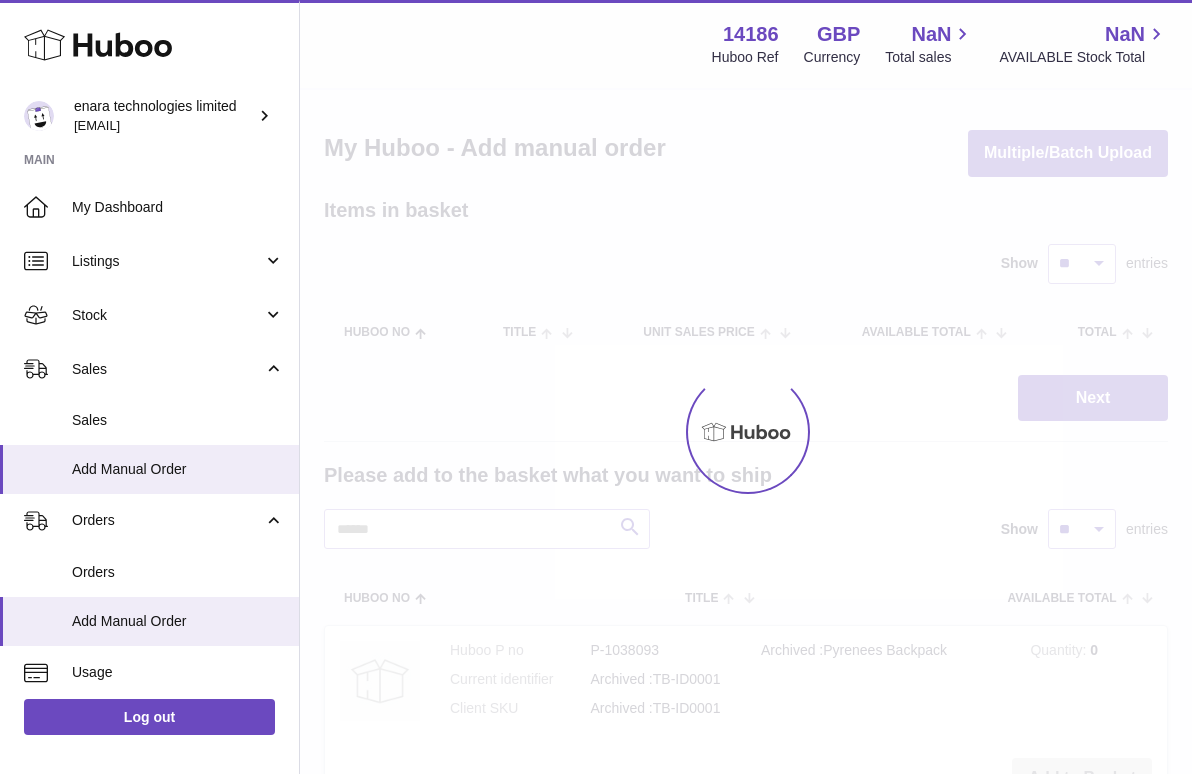 scroll, scrollTop: 0, scrollLeft: 0, axis: both 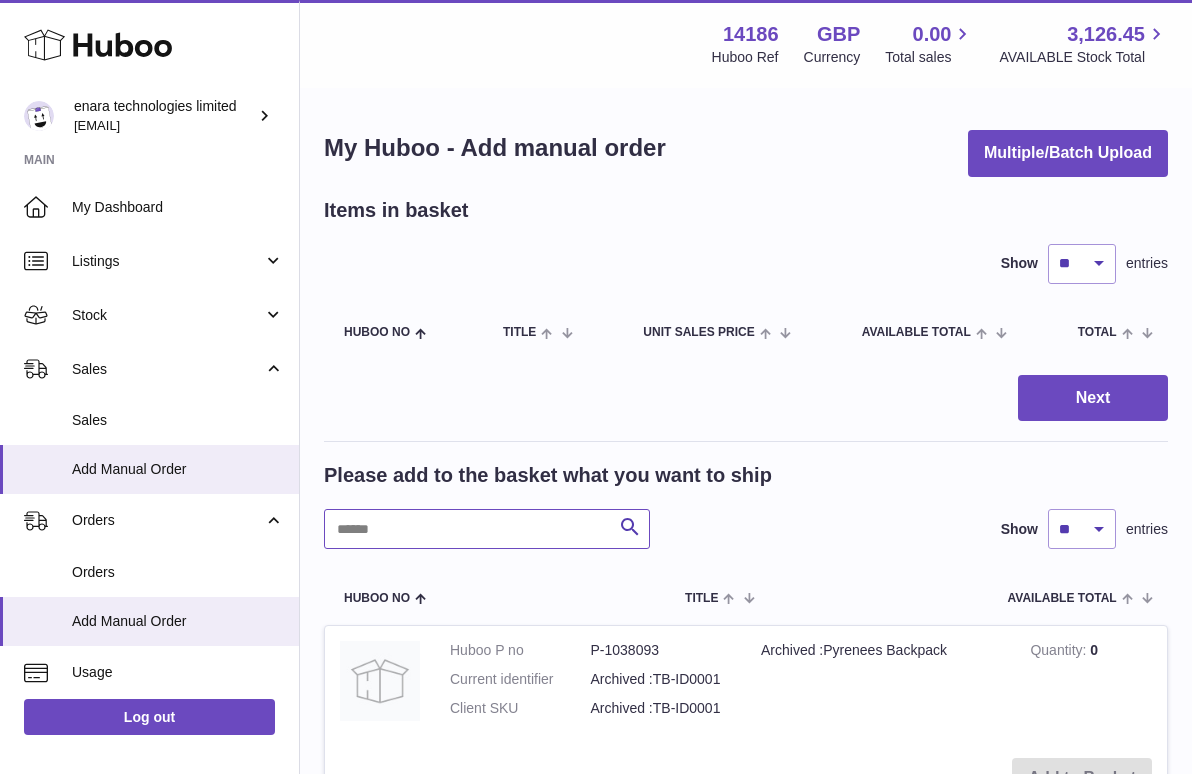 click at bounding box center (487, 529) 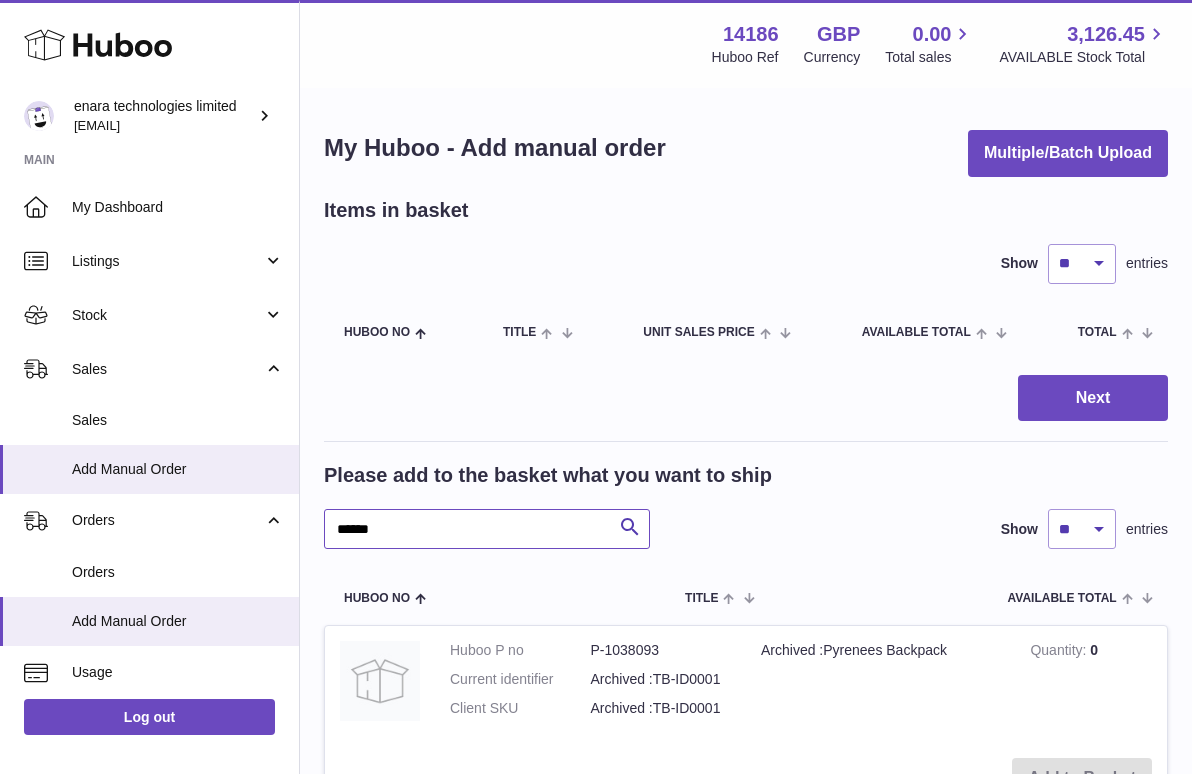 type on "******" 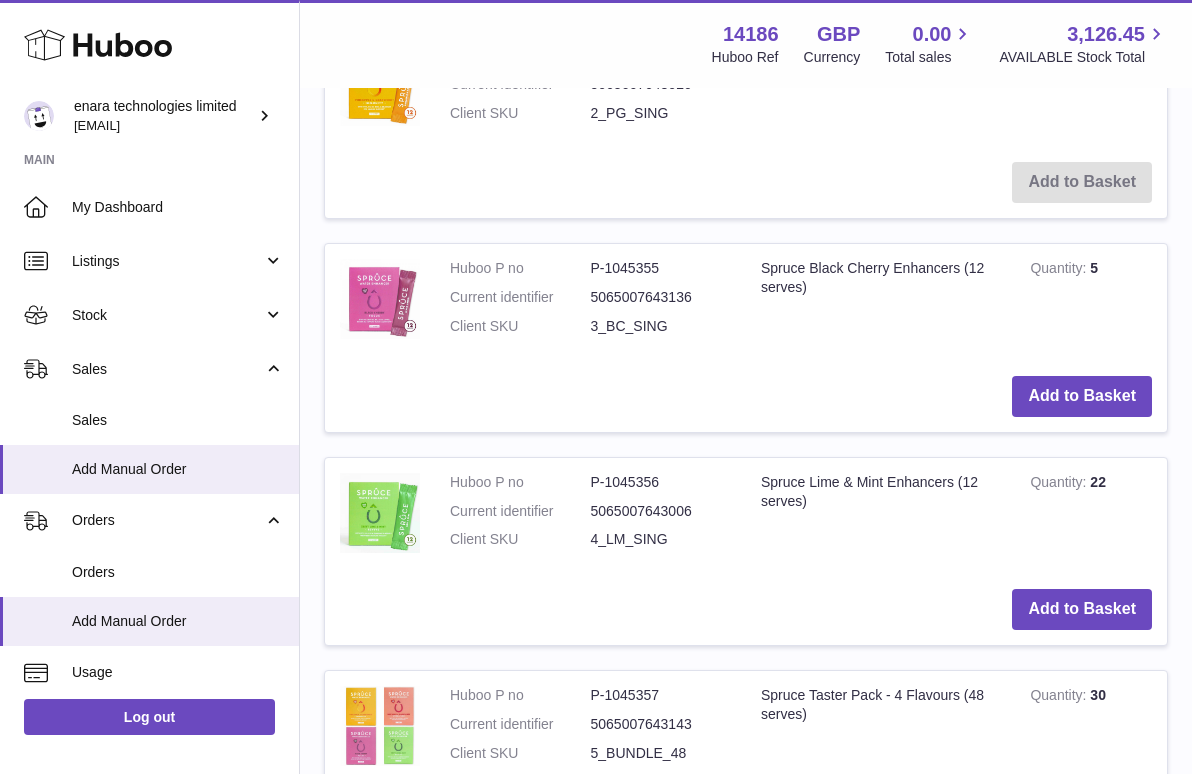 scroll, scrollTop: 812, scrollLeft: 0, axis: vertical 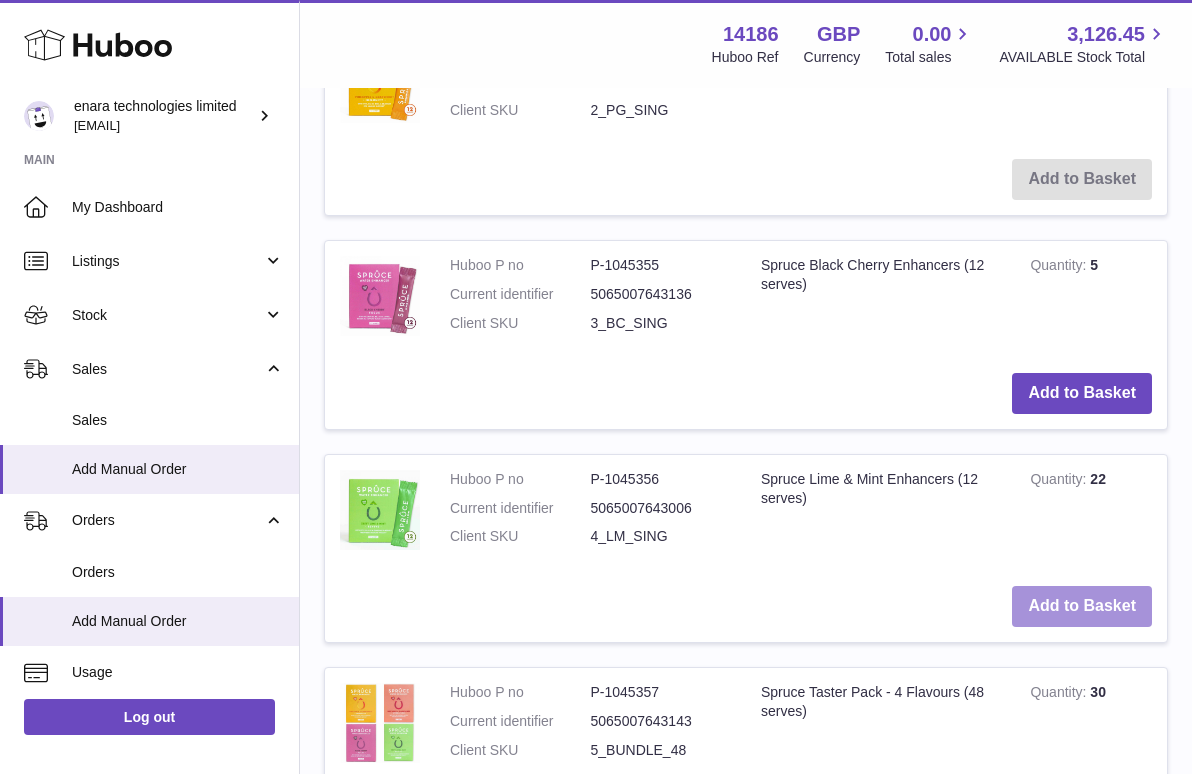 click on "Add to Basket" at bounding box center (1082, 606) 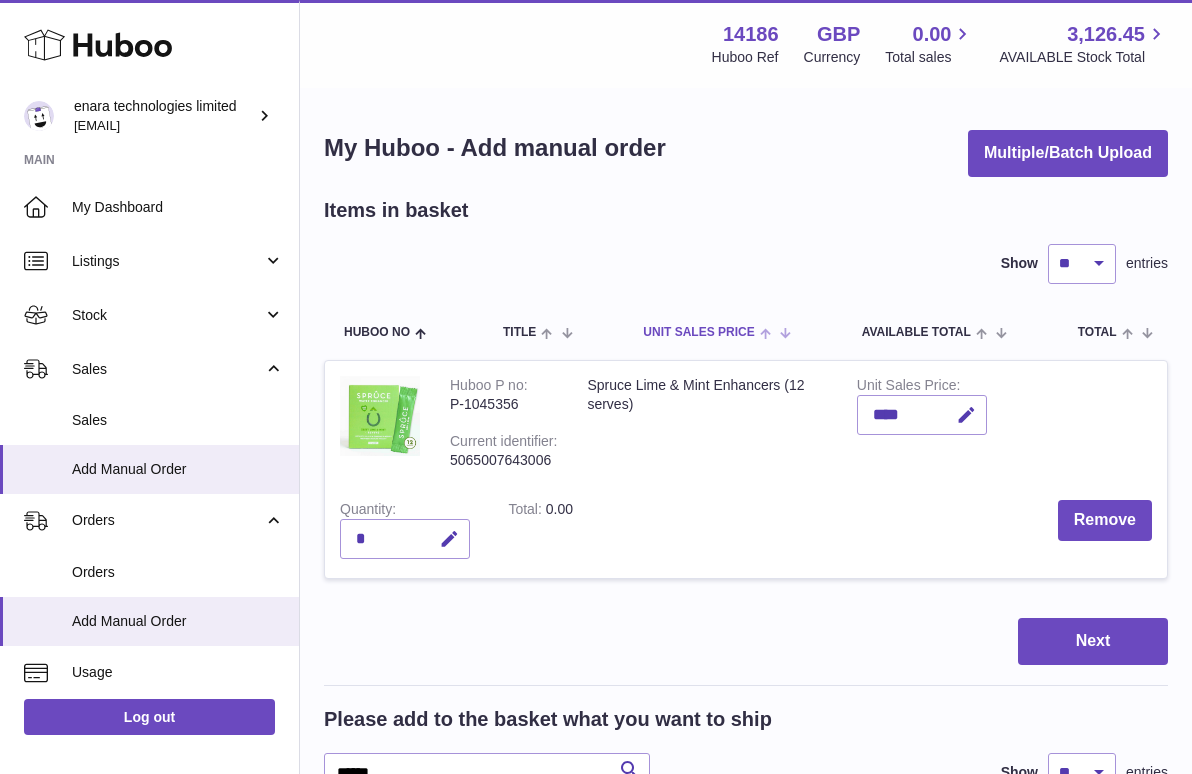 scroll, scrollTop: 0, scrollLeft: 0, axis: both 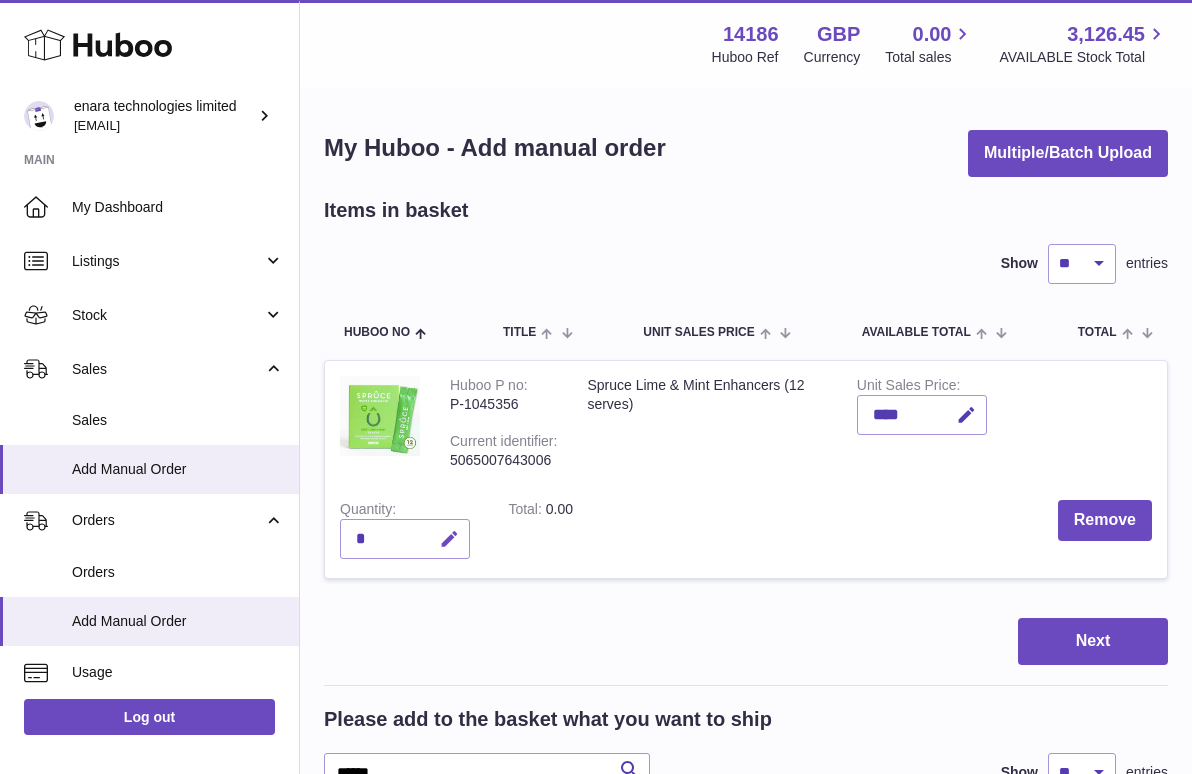 click at bounding box center [449, 539] 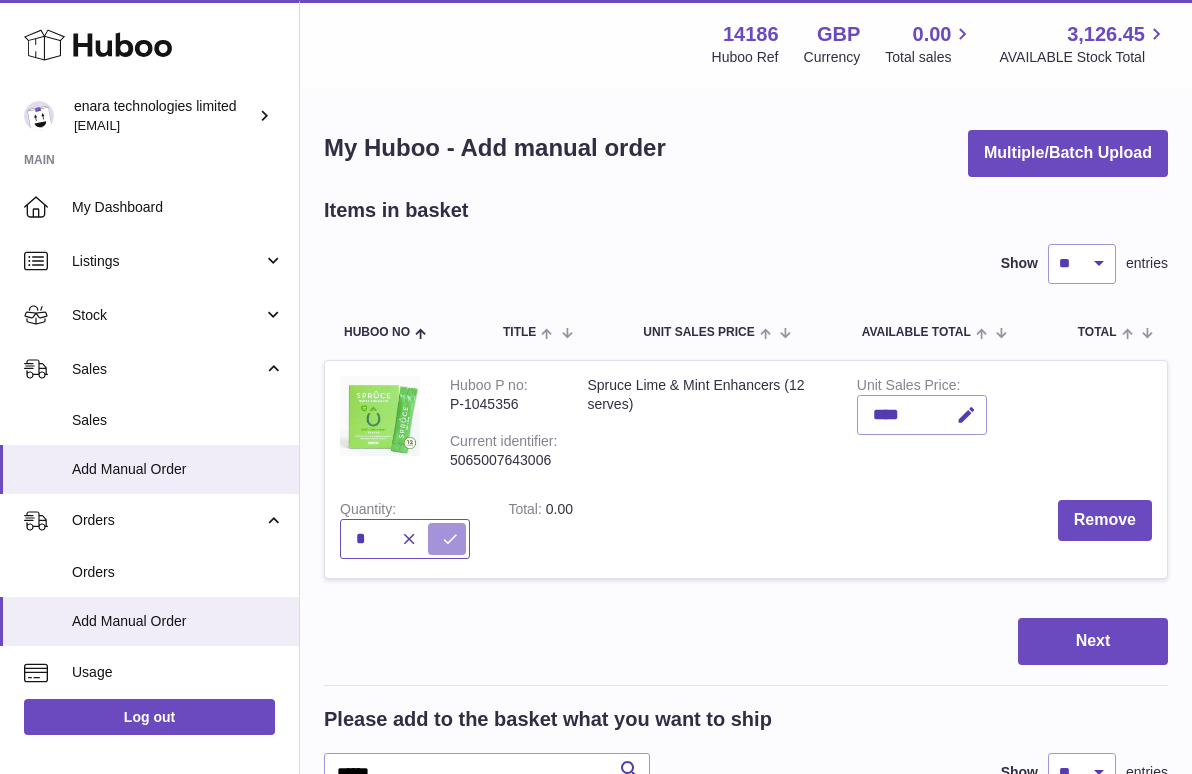 type on "*" 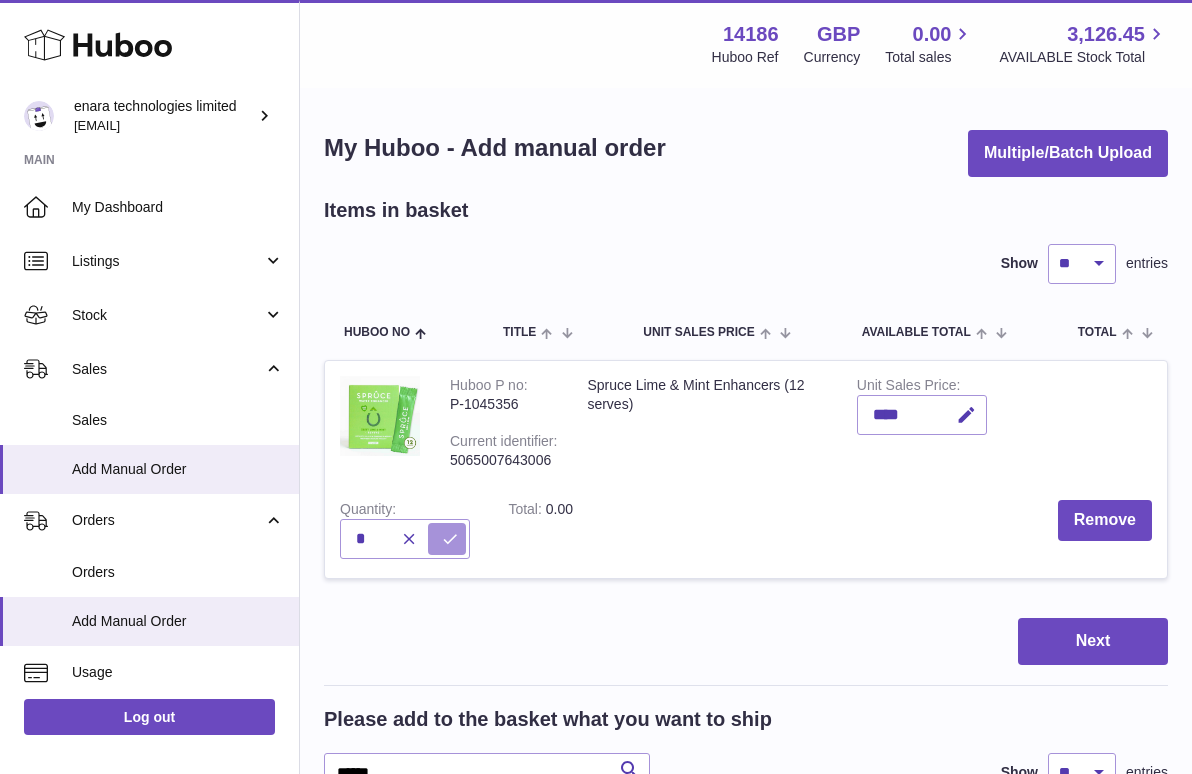 click at bounding box center [450, 539] 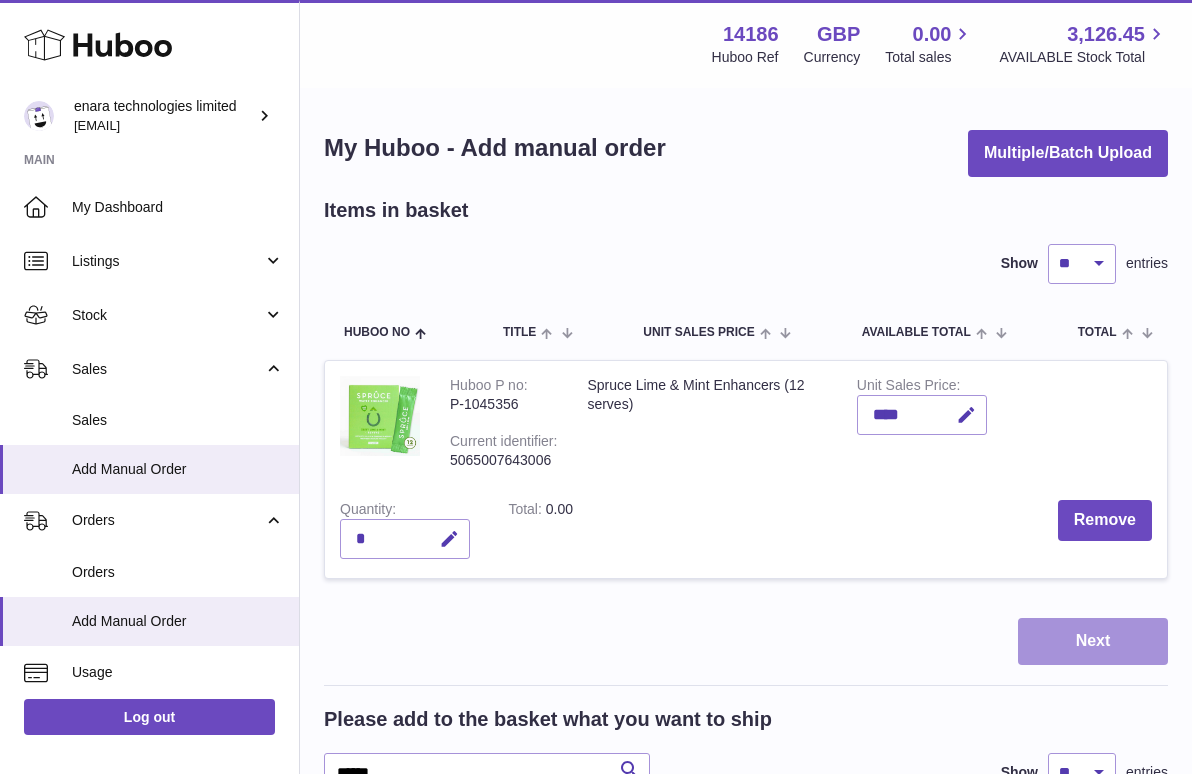 scroll, scrollTop: 0, scrollLeft: 0, axis: both 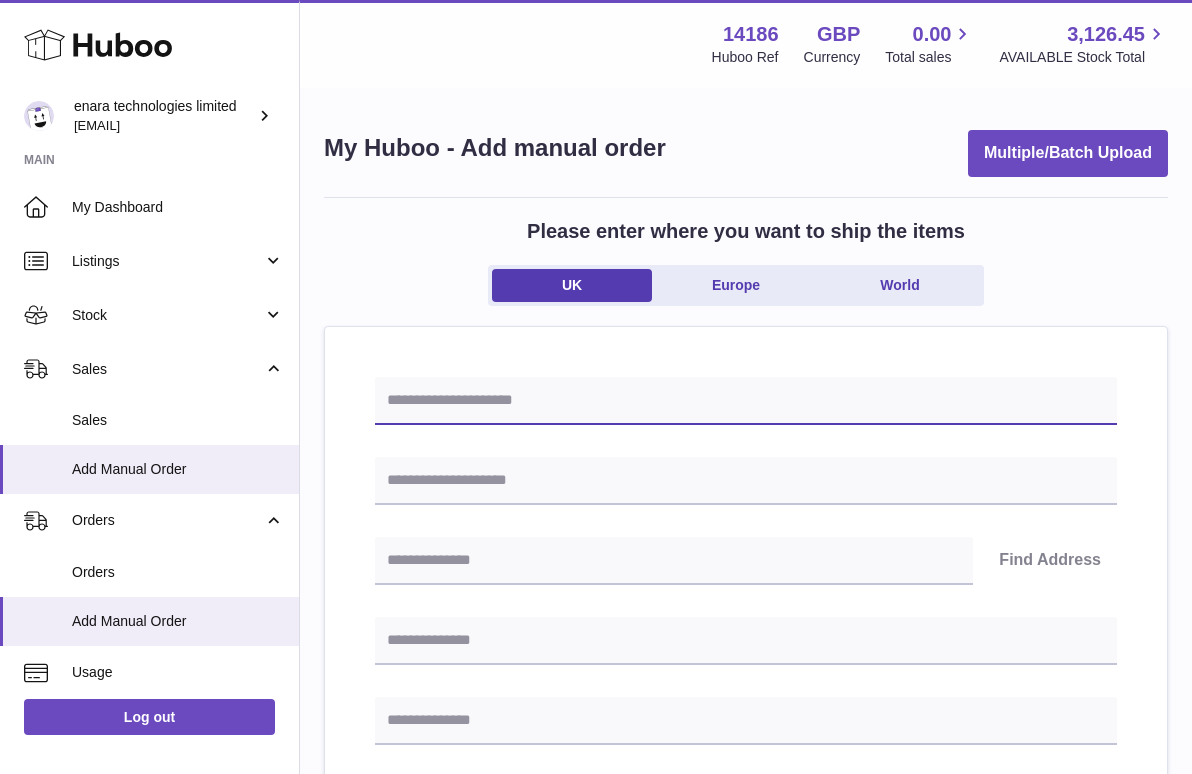 click at bounding box center [746, 401] 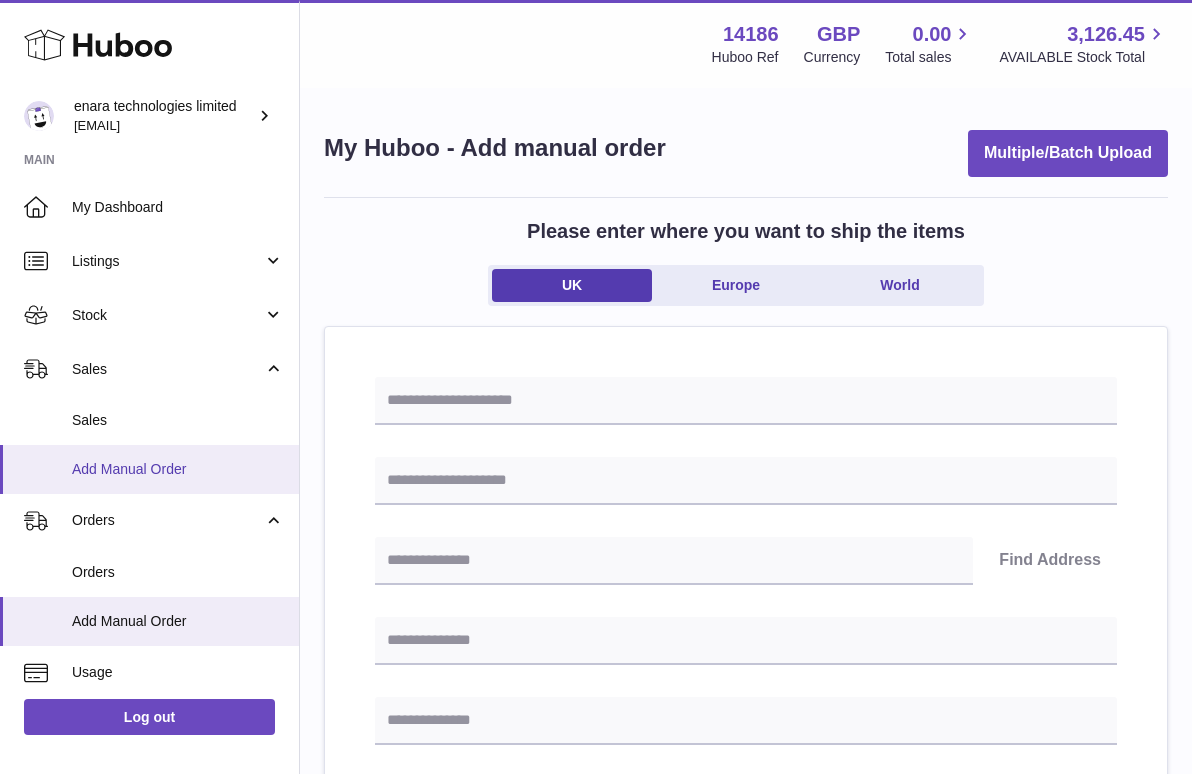 click on "Add Manual Order" at bounding box center [178, 469] 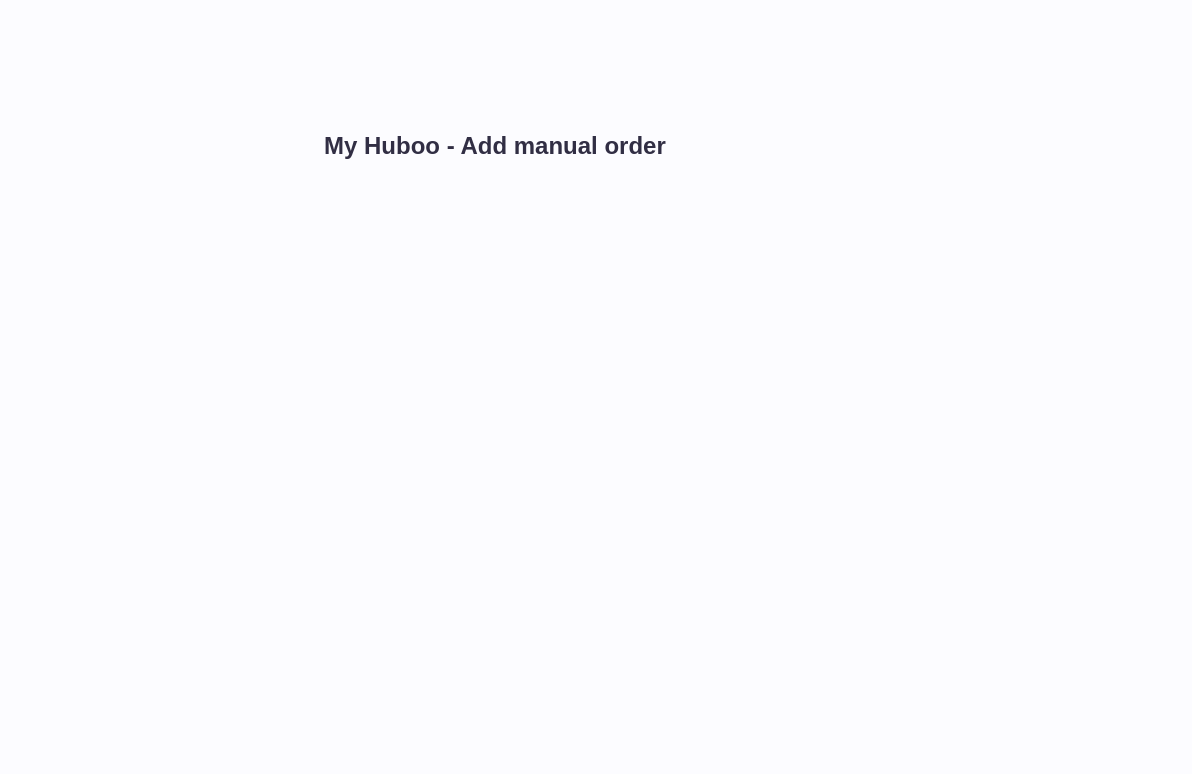 scroll, scrollTop: 0, scrollLeft: 0, axis: both 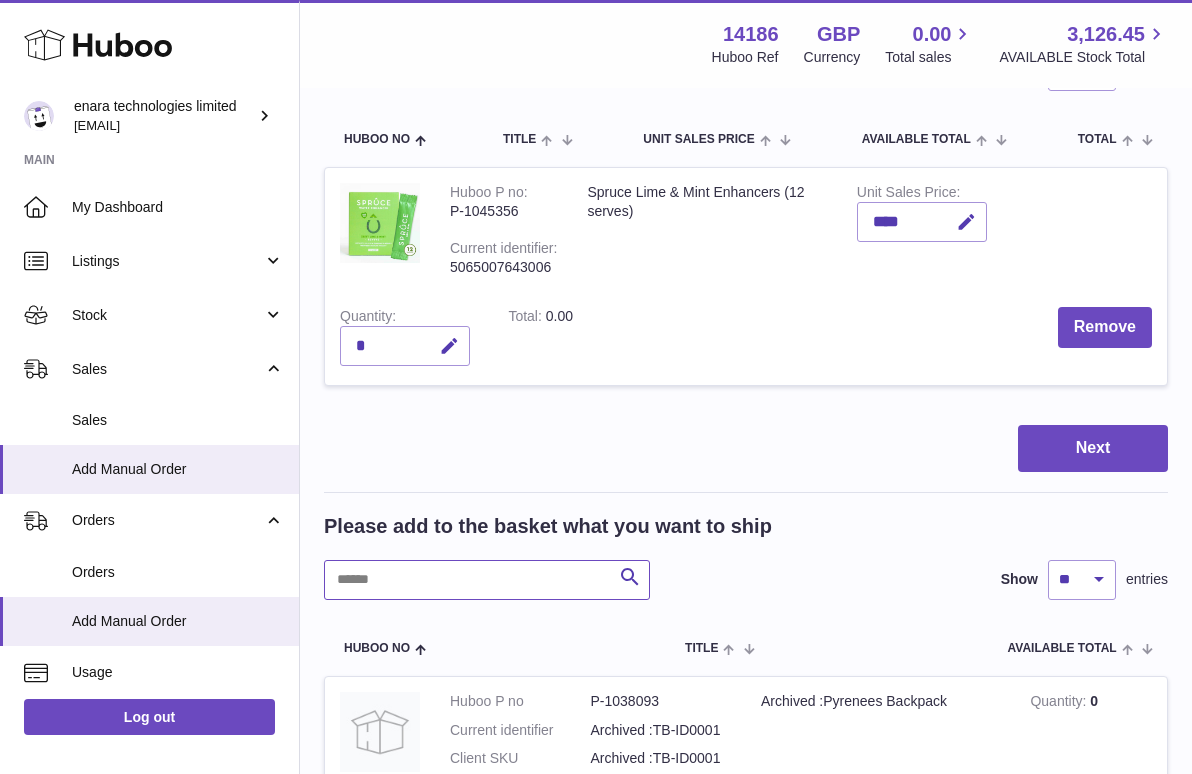 click at bounding box center (487, 580) 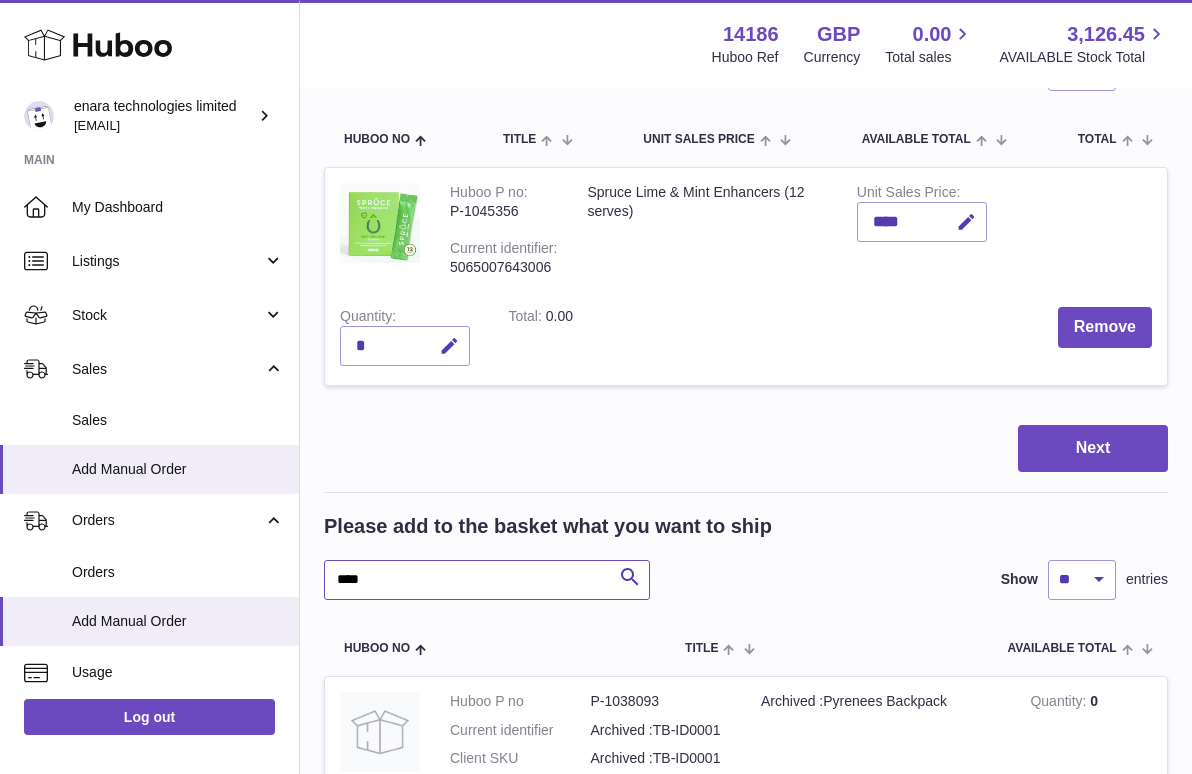 type on "****" 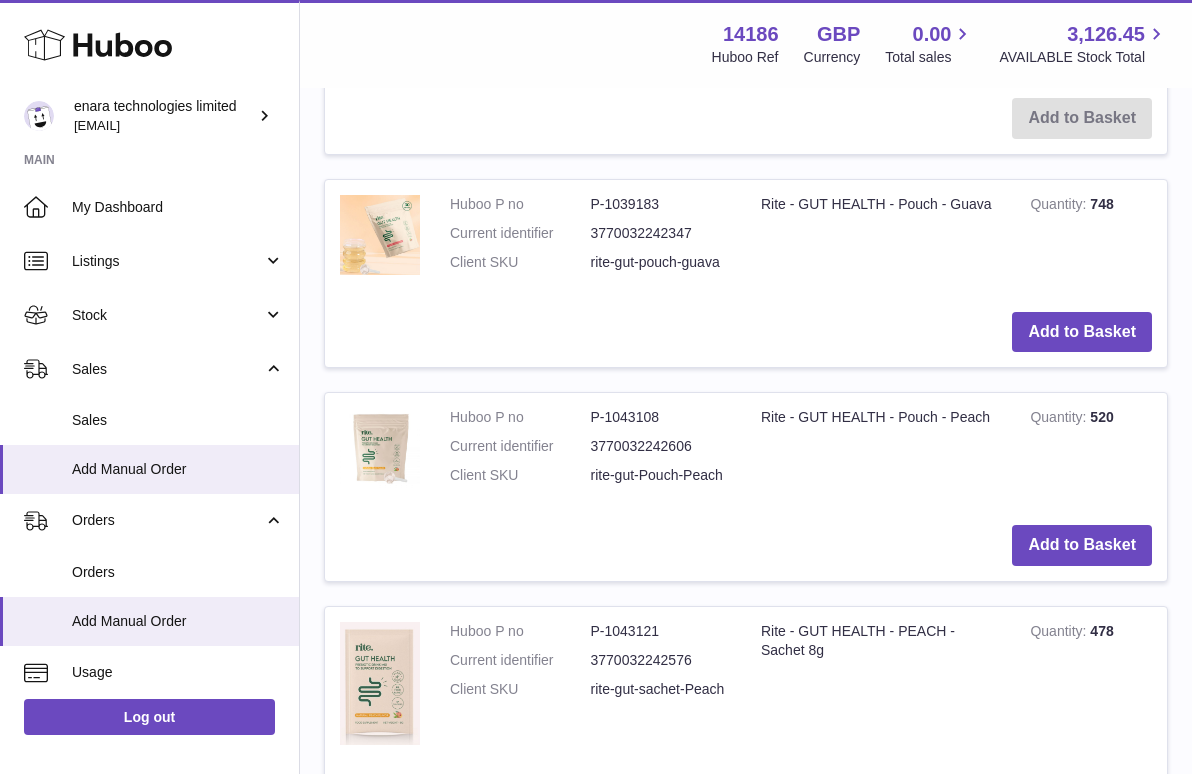 scroll, scrollTop: 991, scrollLeft: 0, axis: vertical 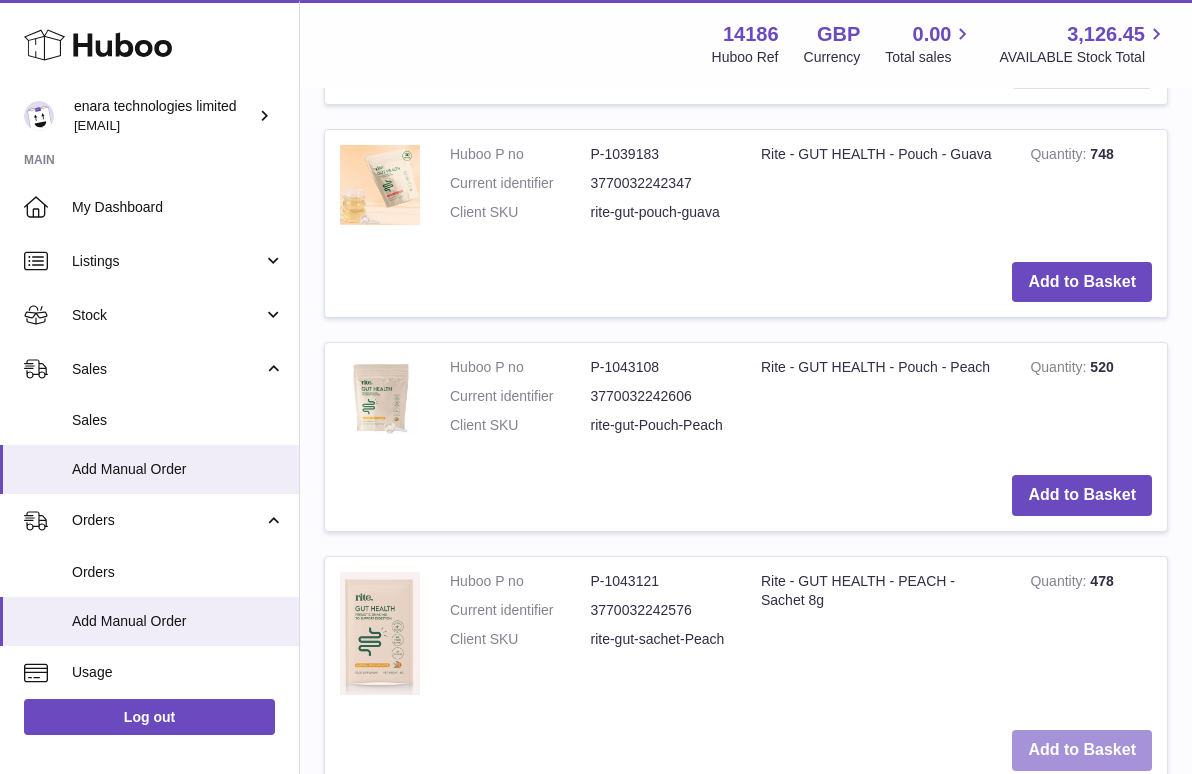 click on "Add to Basket" at bounding box center [1082, 750] 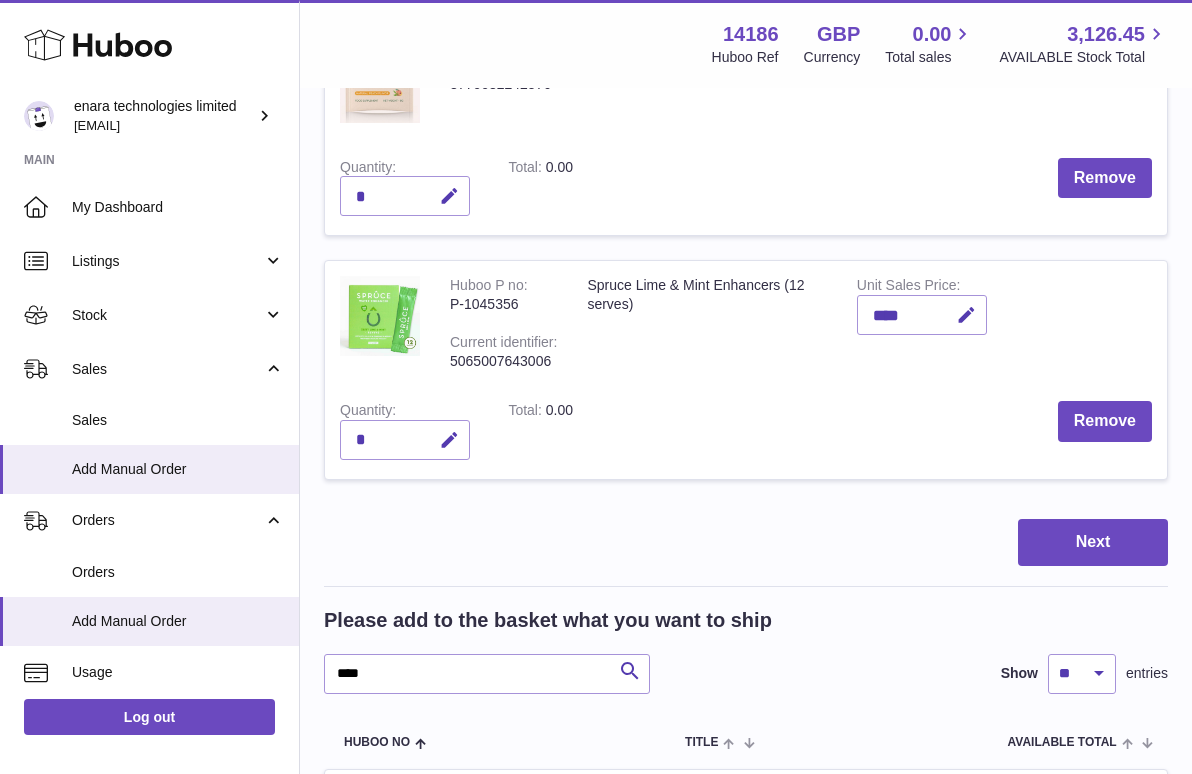scroll, scrollTop: 389, scrollLeft: 0, axis: vertical 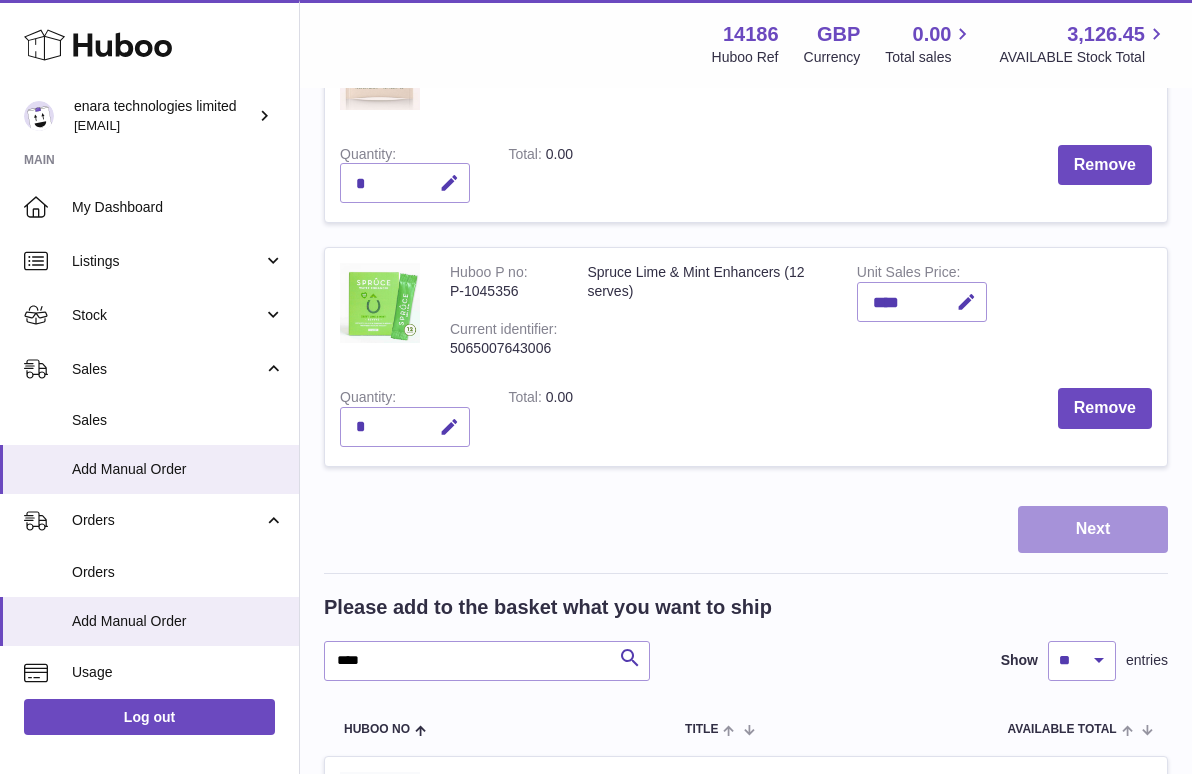 click on "Next" at bounding box center [1093, 529] 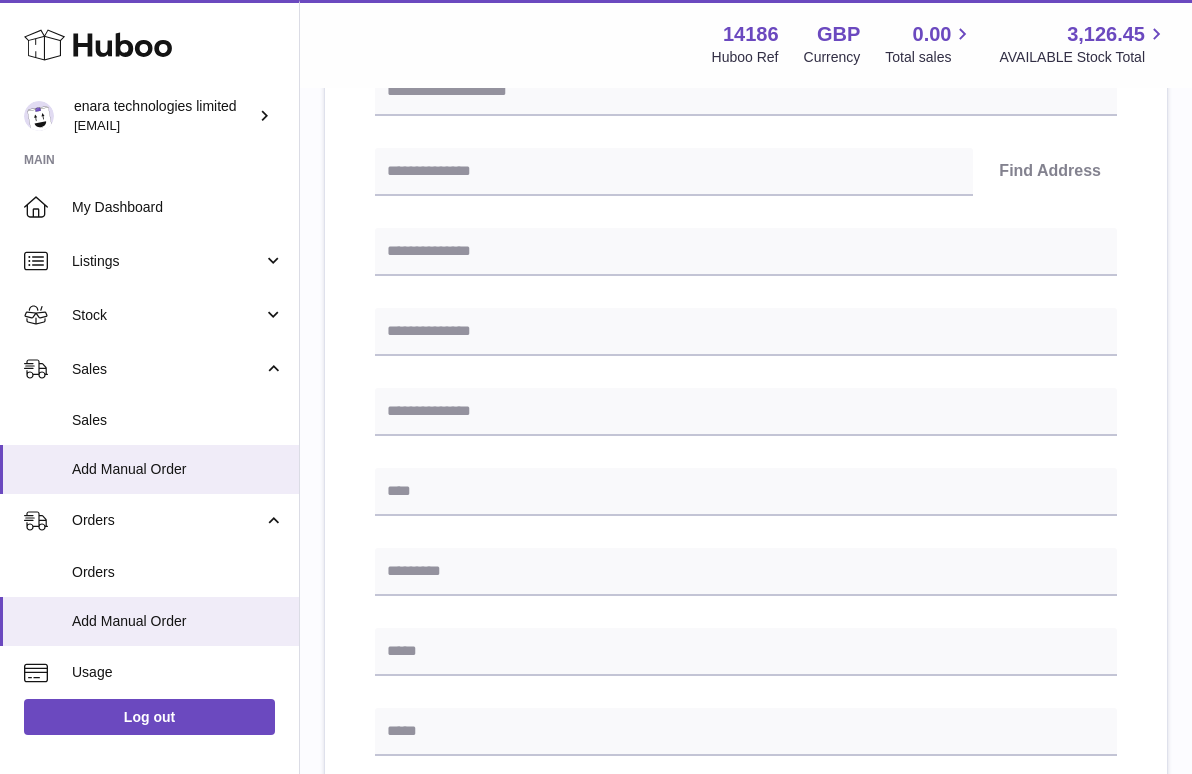 scroll, scrollTop: 0, scrollLeft: 0, axis: both 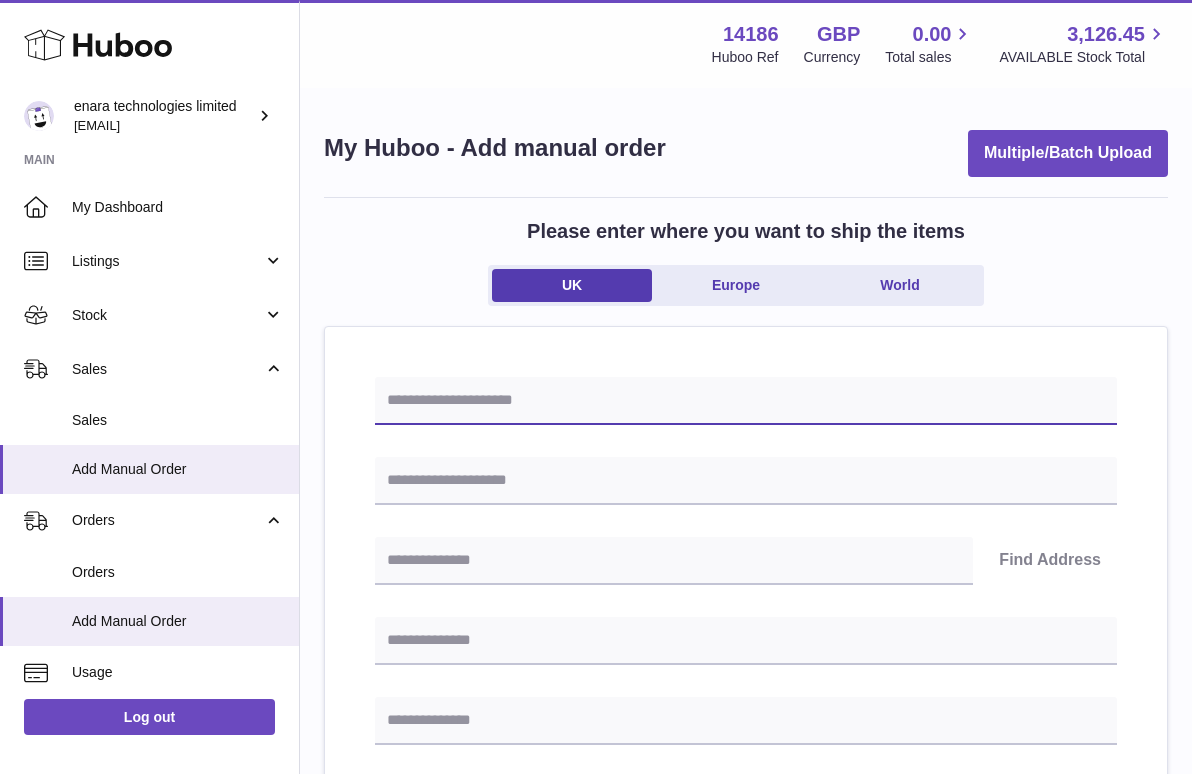 click at bounding box center (746, 401) 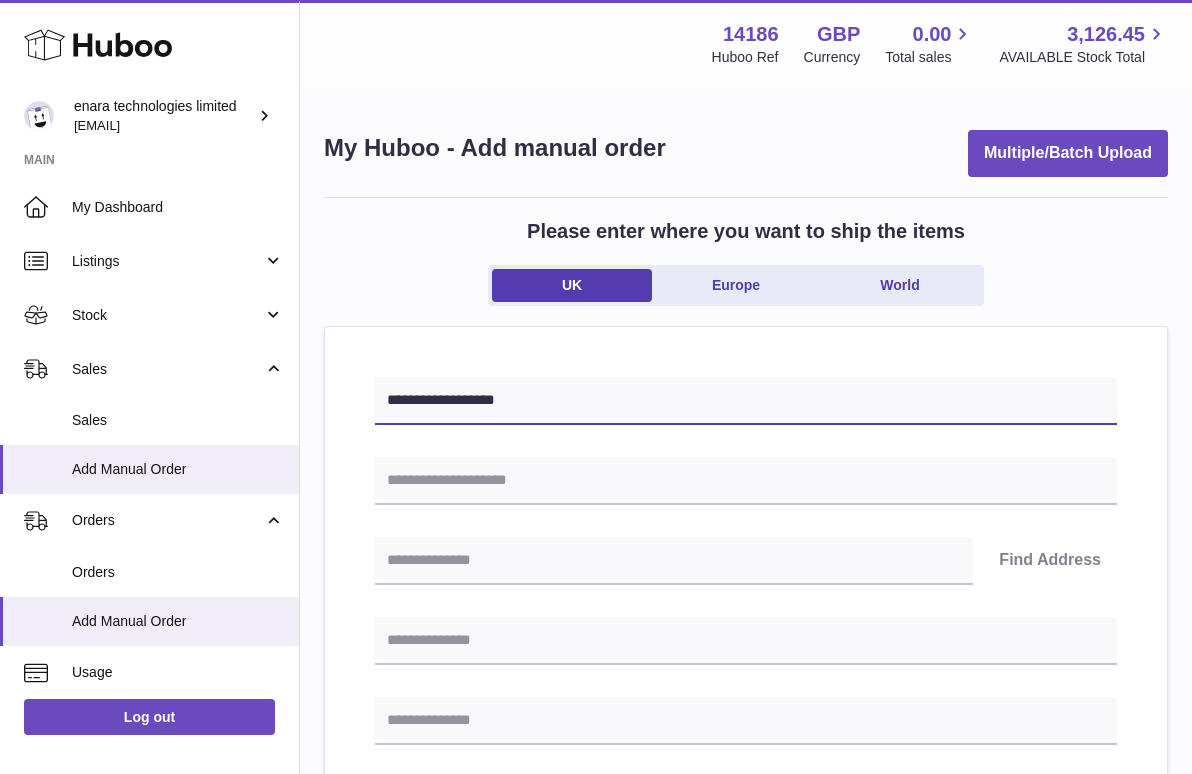 type on "**********" 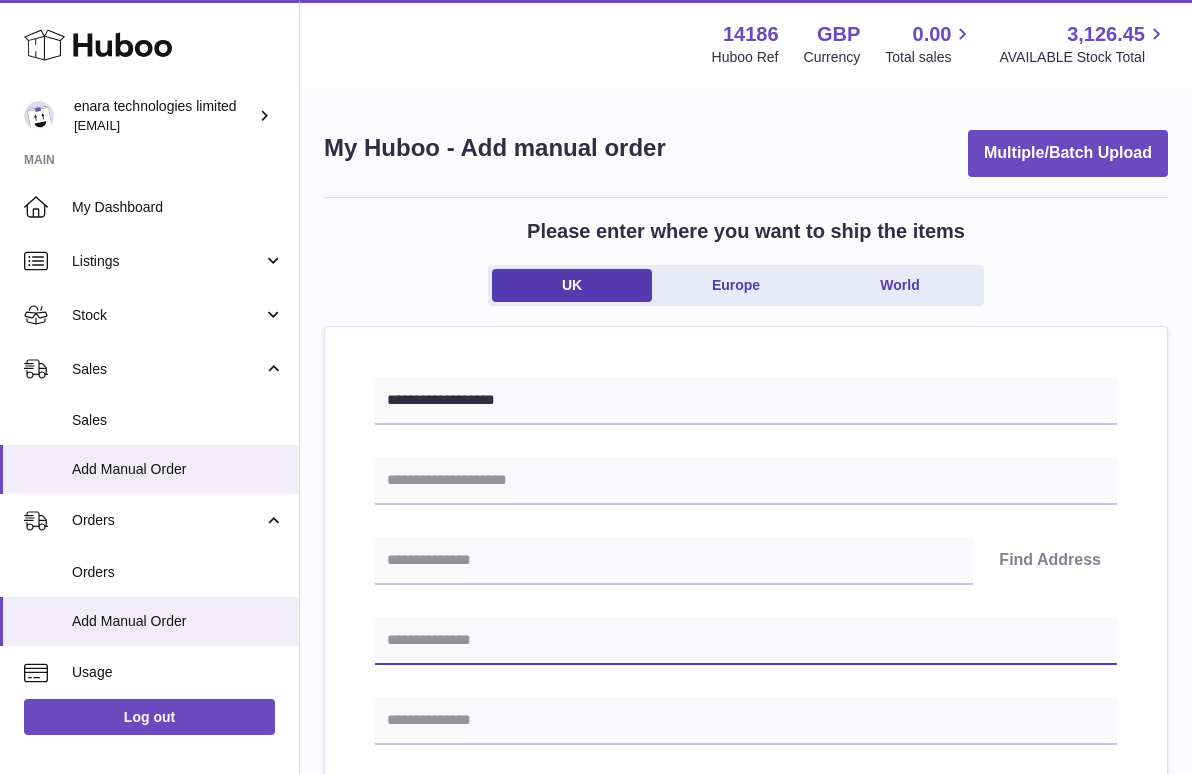 paste on "**********" 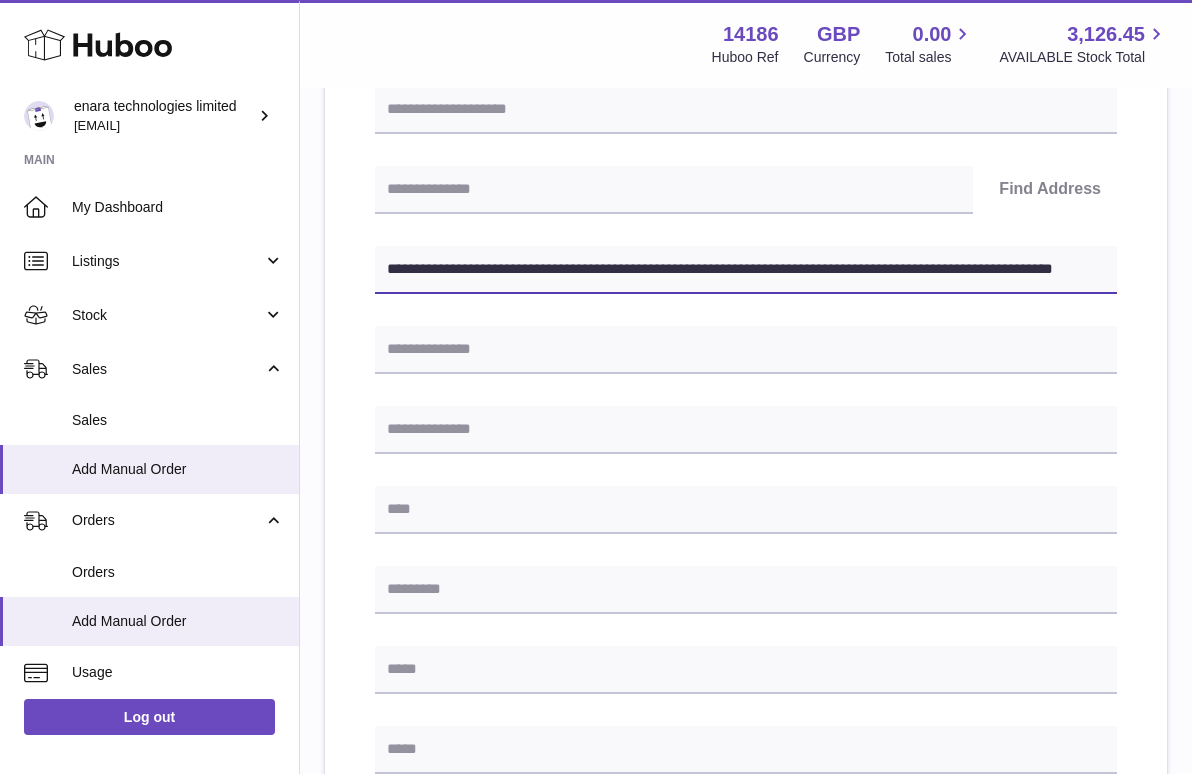 scroll, scrollTop: 373, scrollLeft: 0, axis: vertical 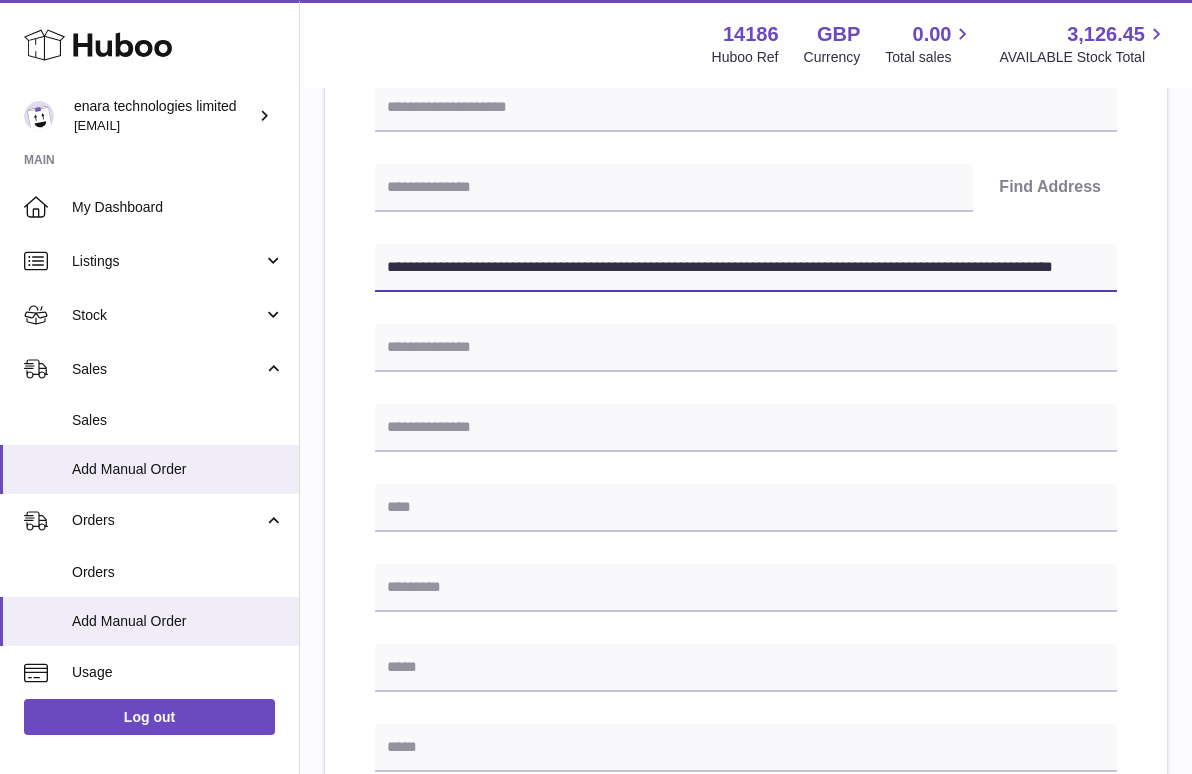 drag, startPoint x: 959, startPoint y: 263, endPoint x: 889, endPoint y: 263, distance: 70 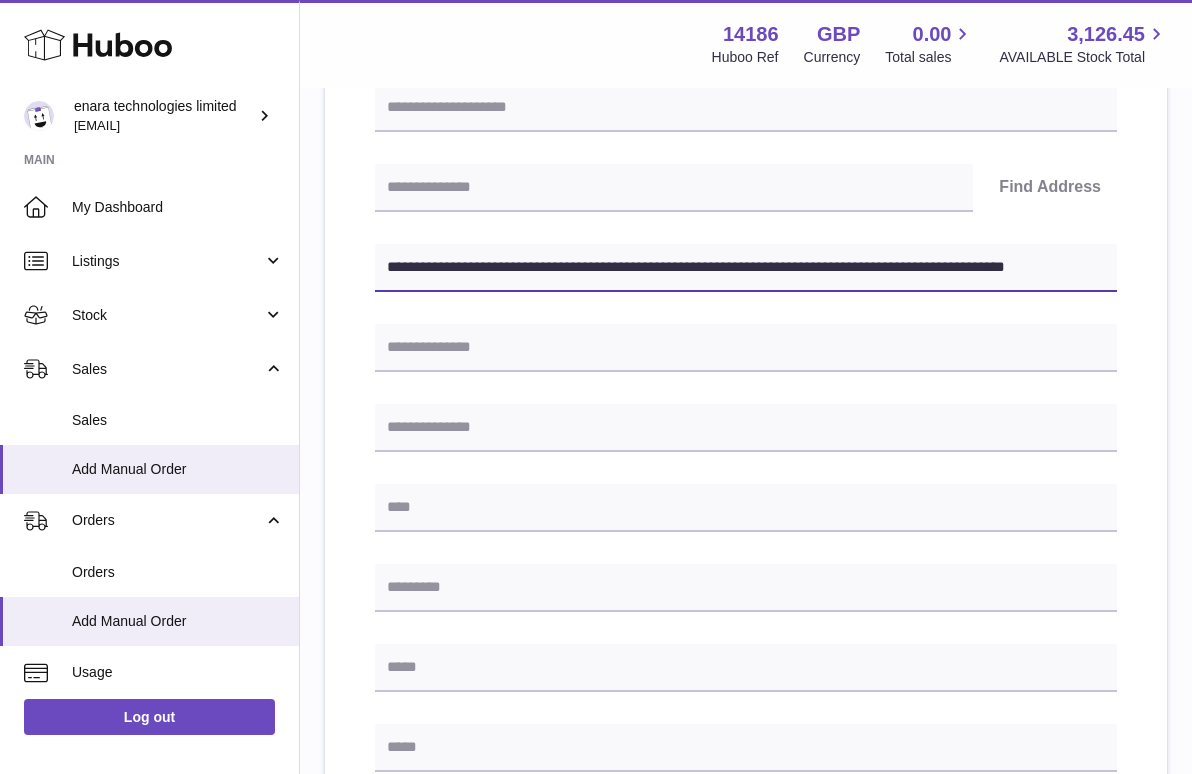 type on "**********" 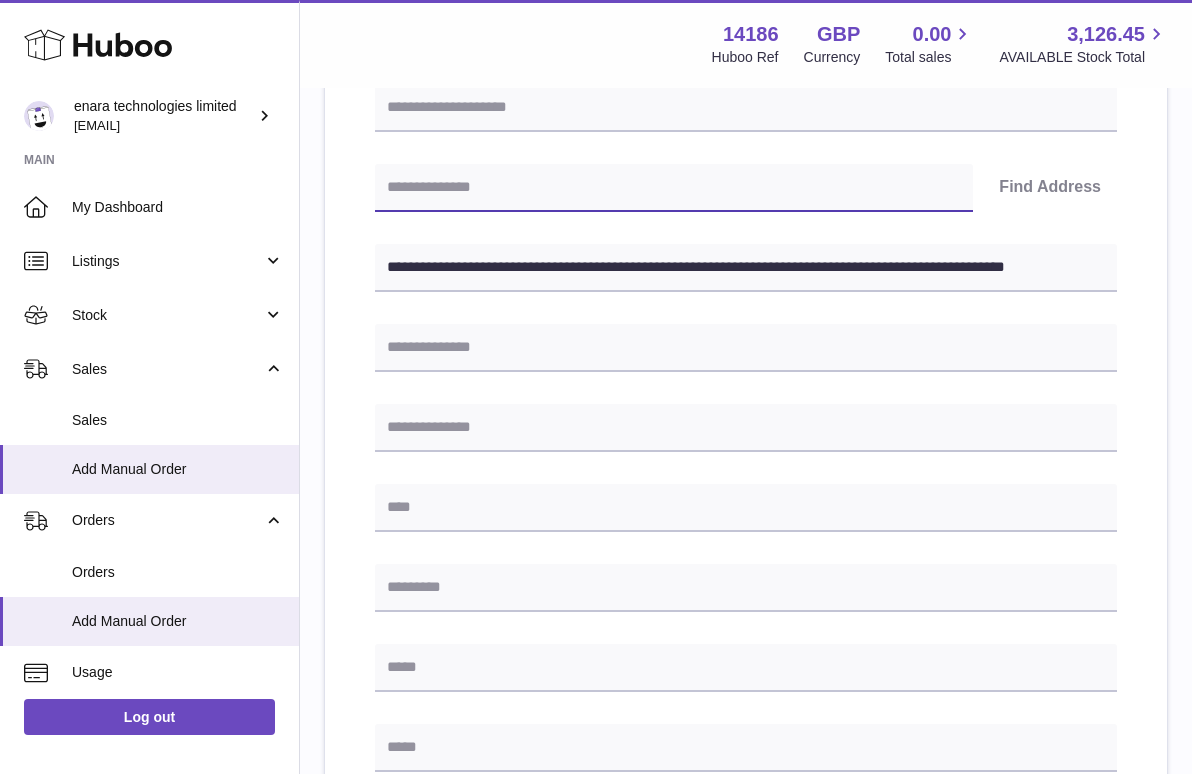 paste on "********" 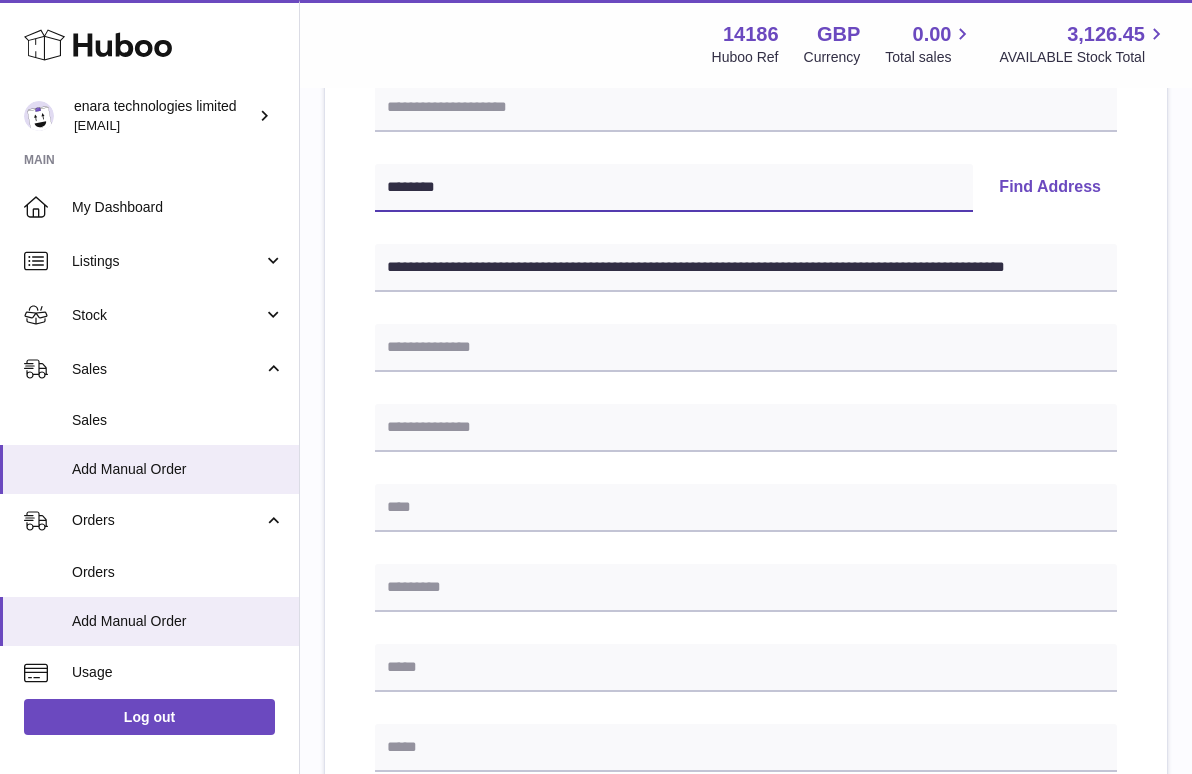 type on "********" 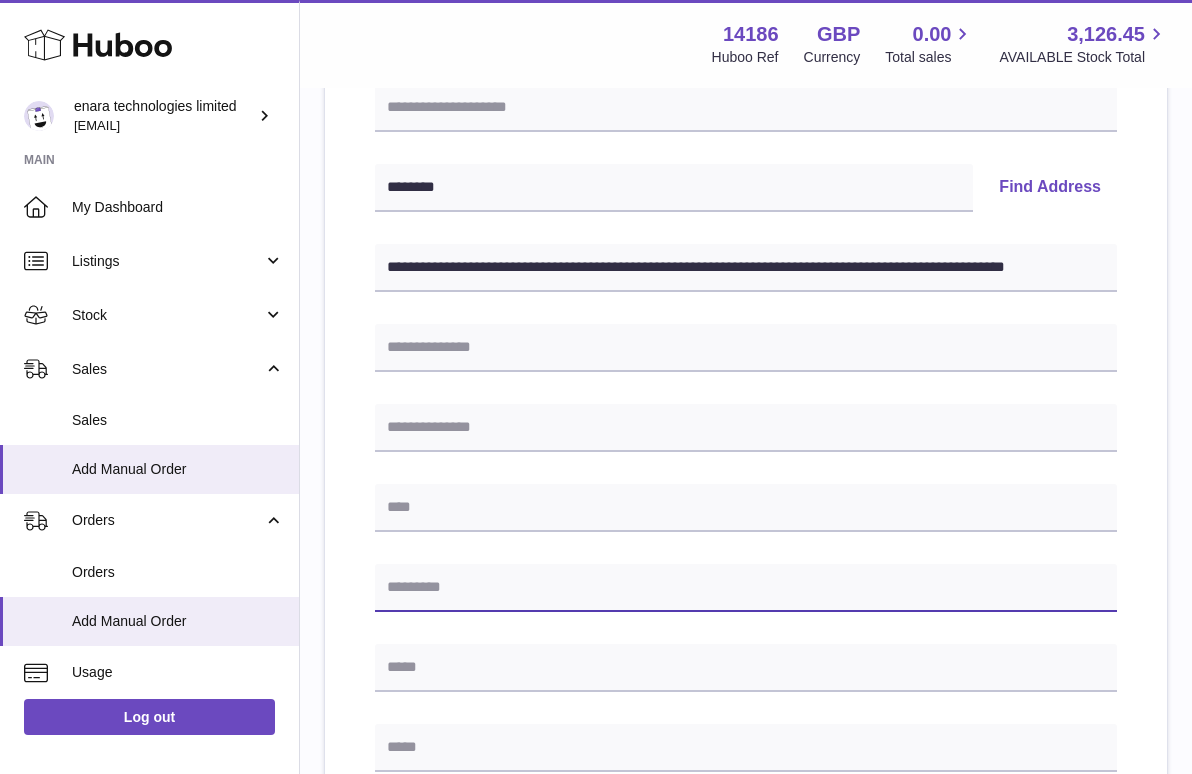 paste on "********" 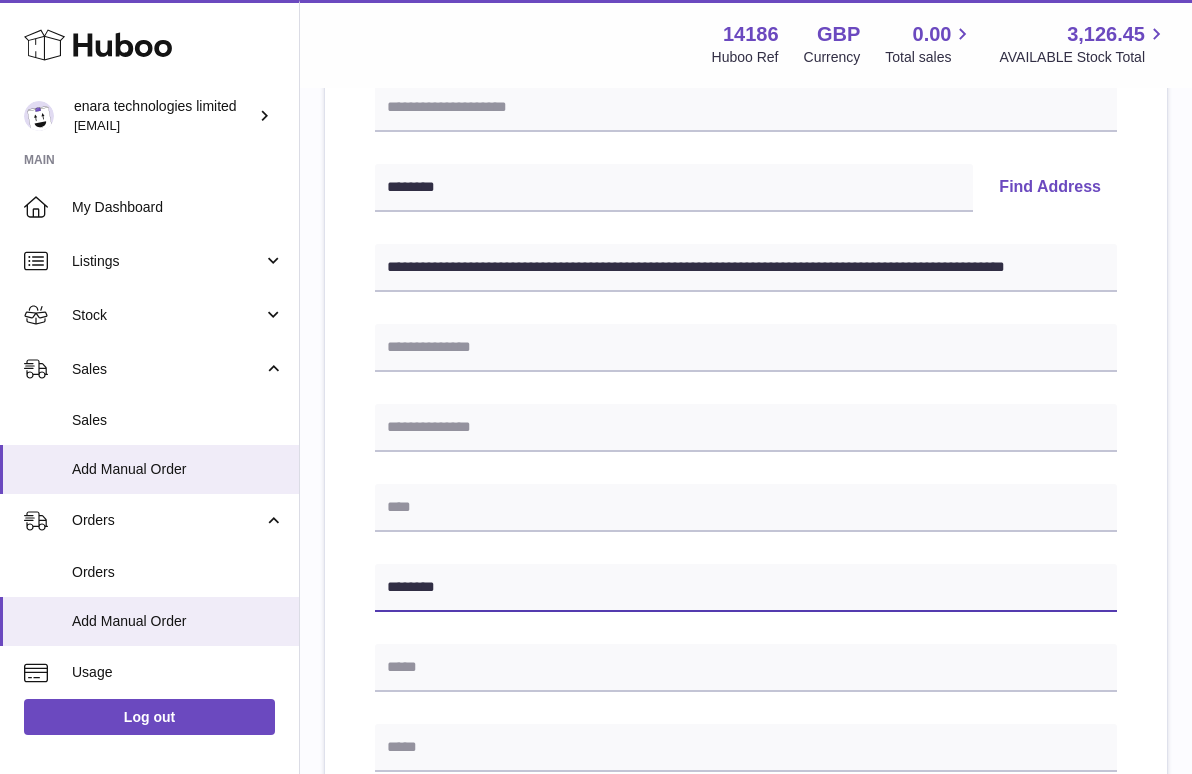 type on "********" 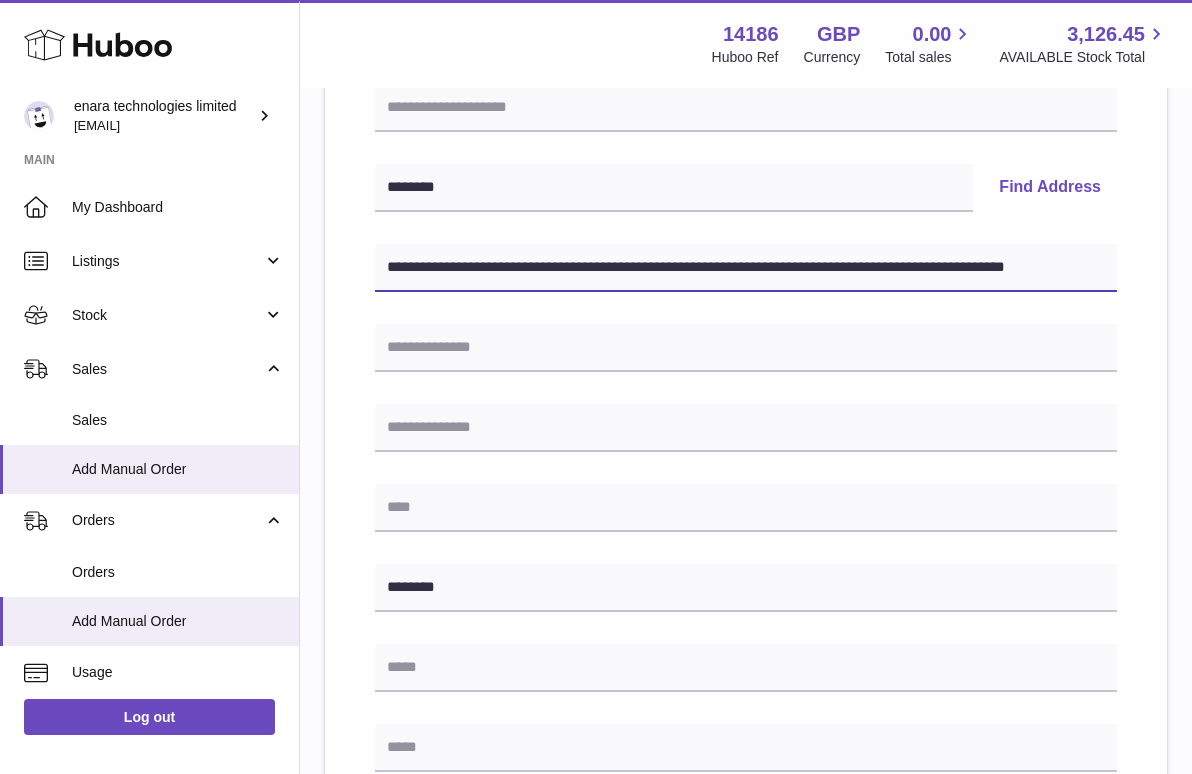 drag, startPoint x: 510, startPoint y: 264, endPoint x: 395, endPoint y: 265, distance: 115.00435 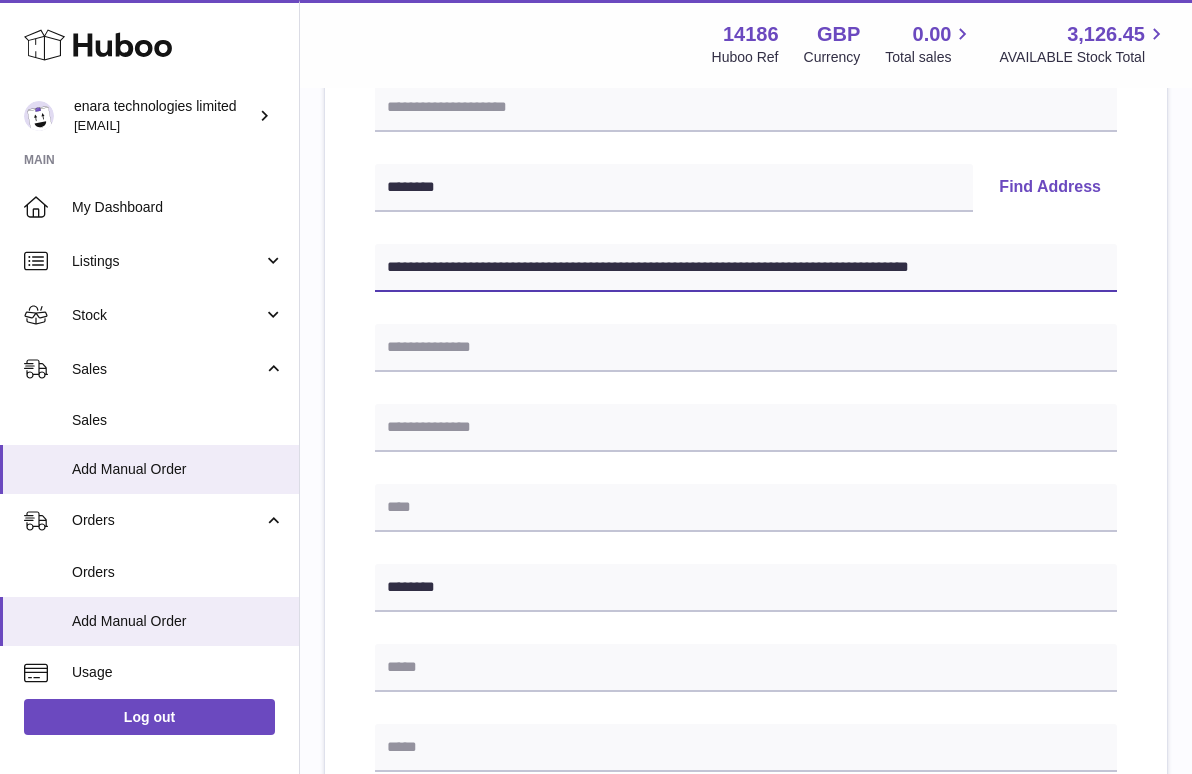 type on "**********" 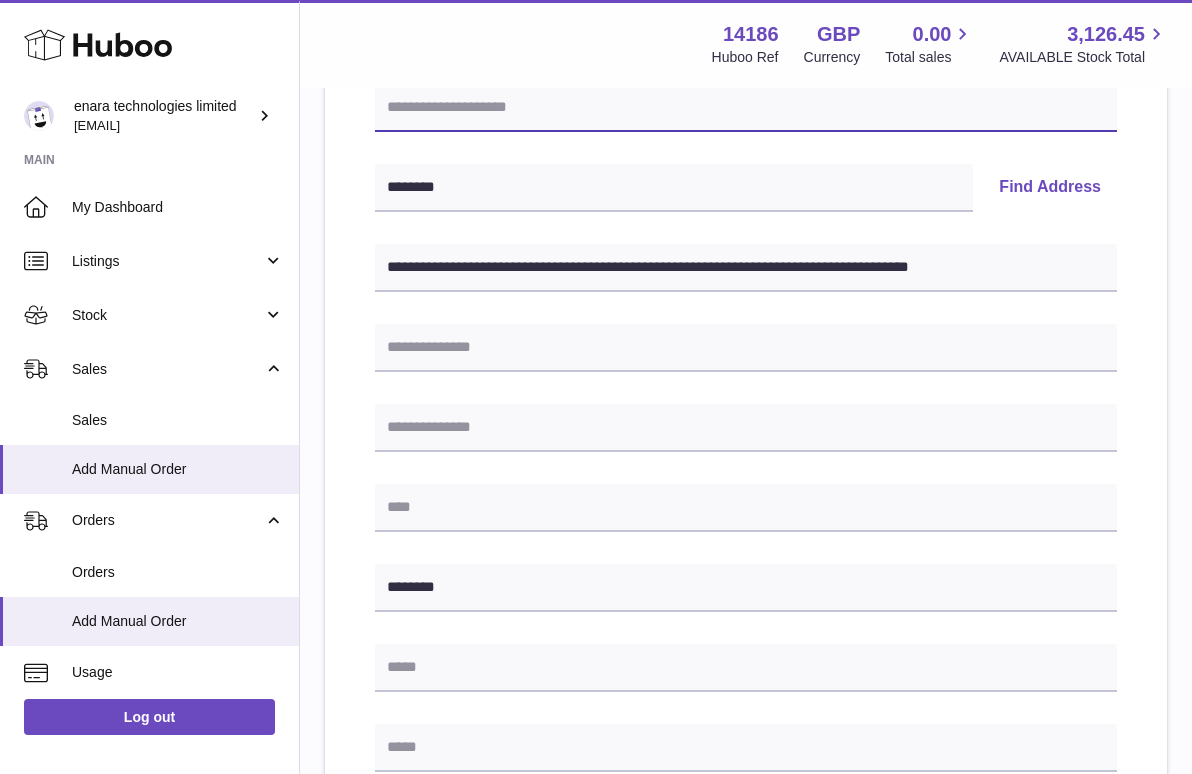 paste on "**********" 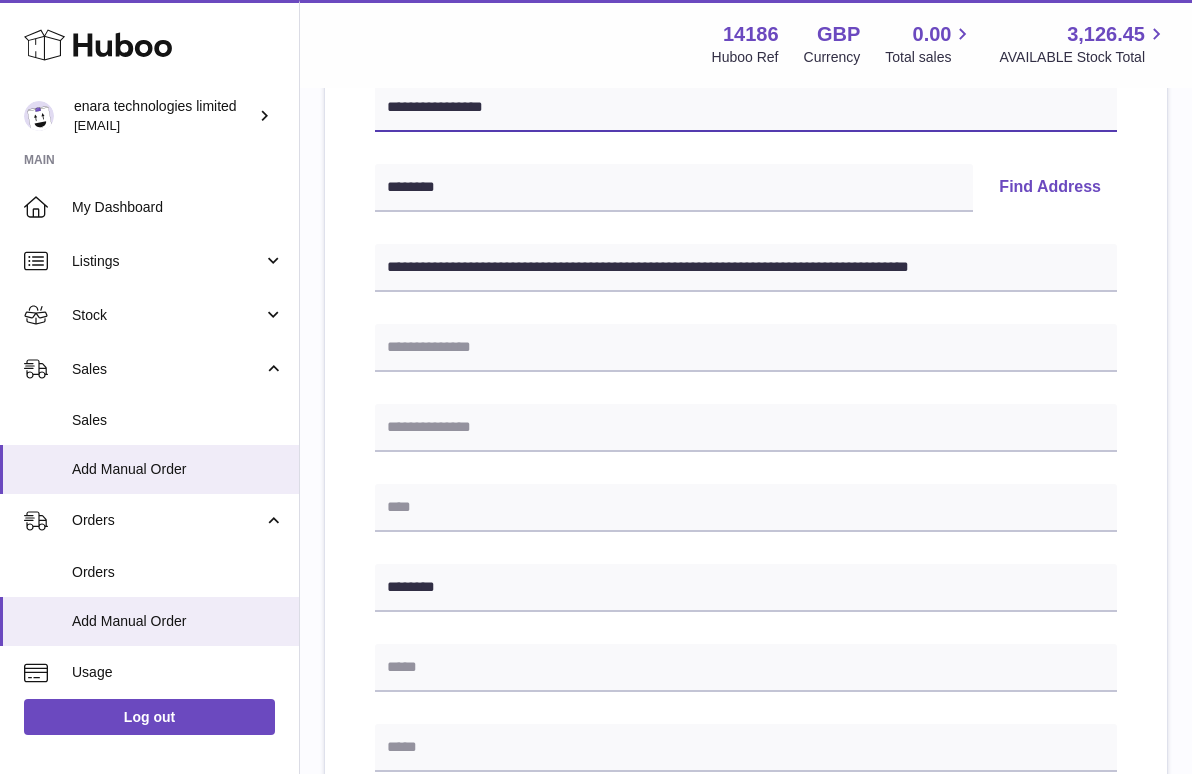 type on "**********" 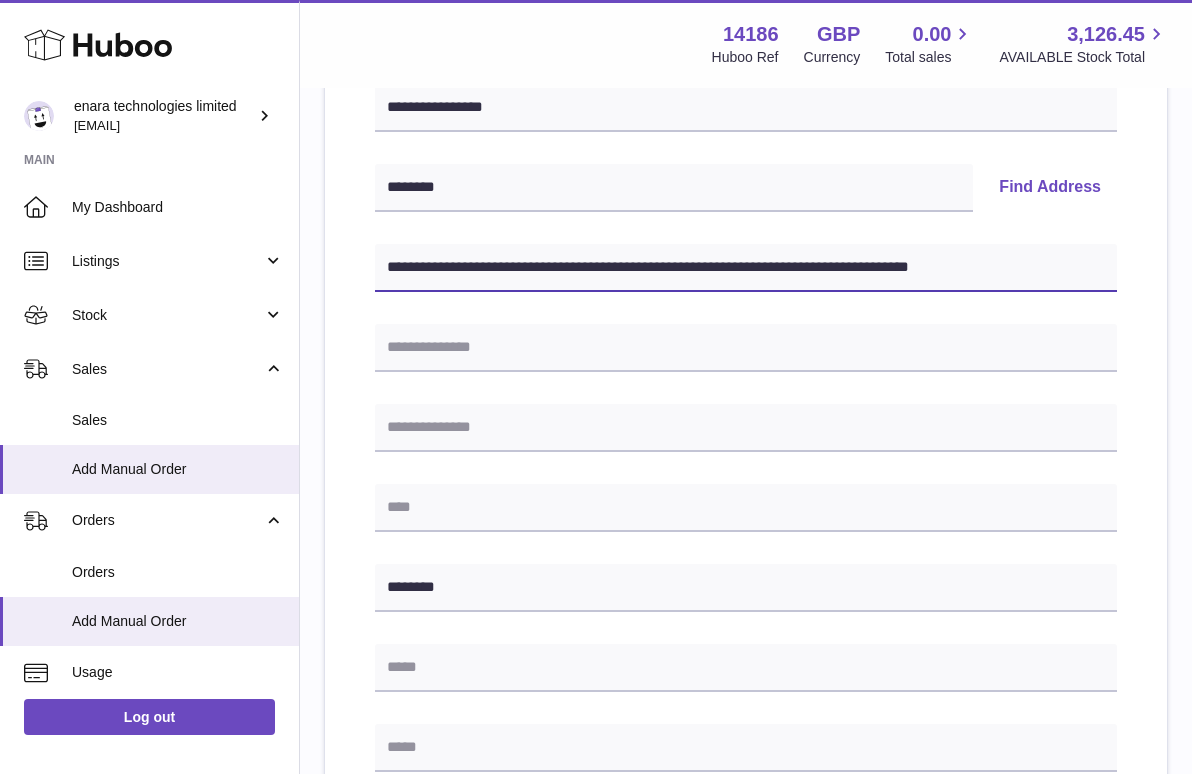 click on "**********" at bounding box center (746, 268) 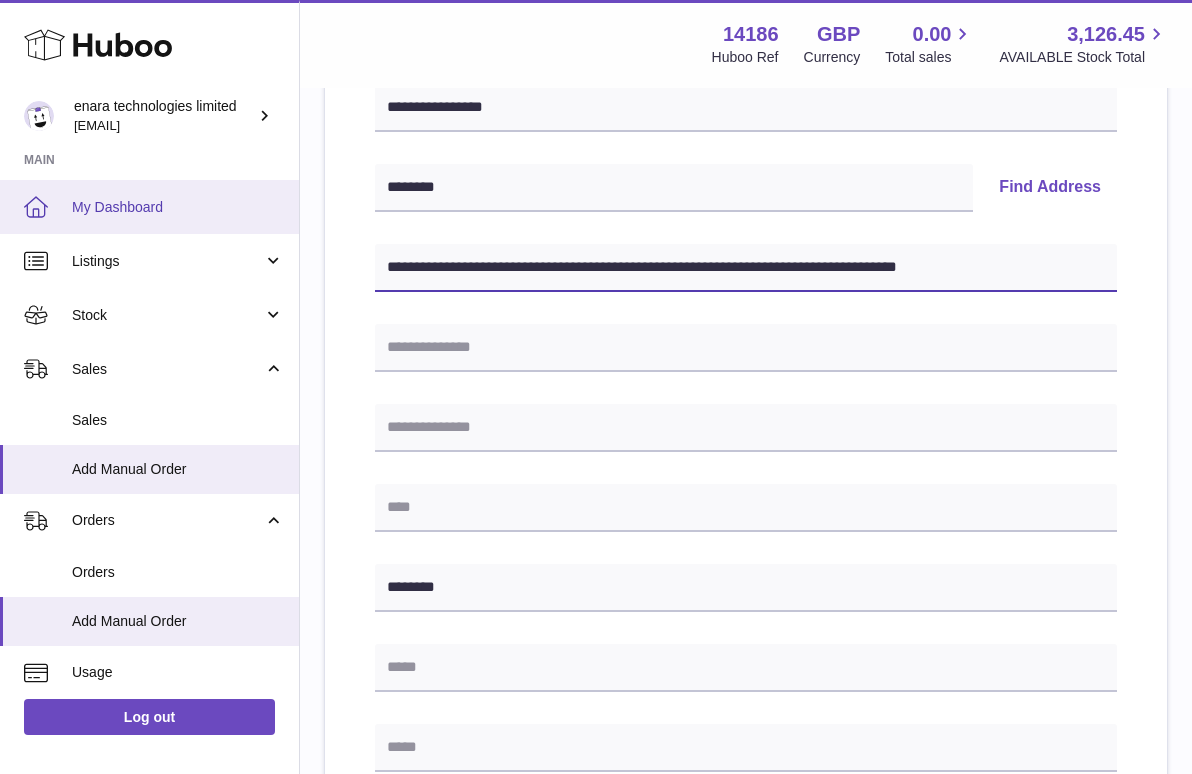 drag, startPoint x: 504, startPoint y: 265, endPoint x: 232, endPoint y: 221, distance: 275.53583 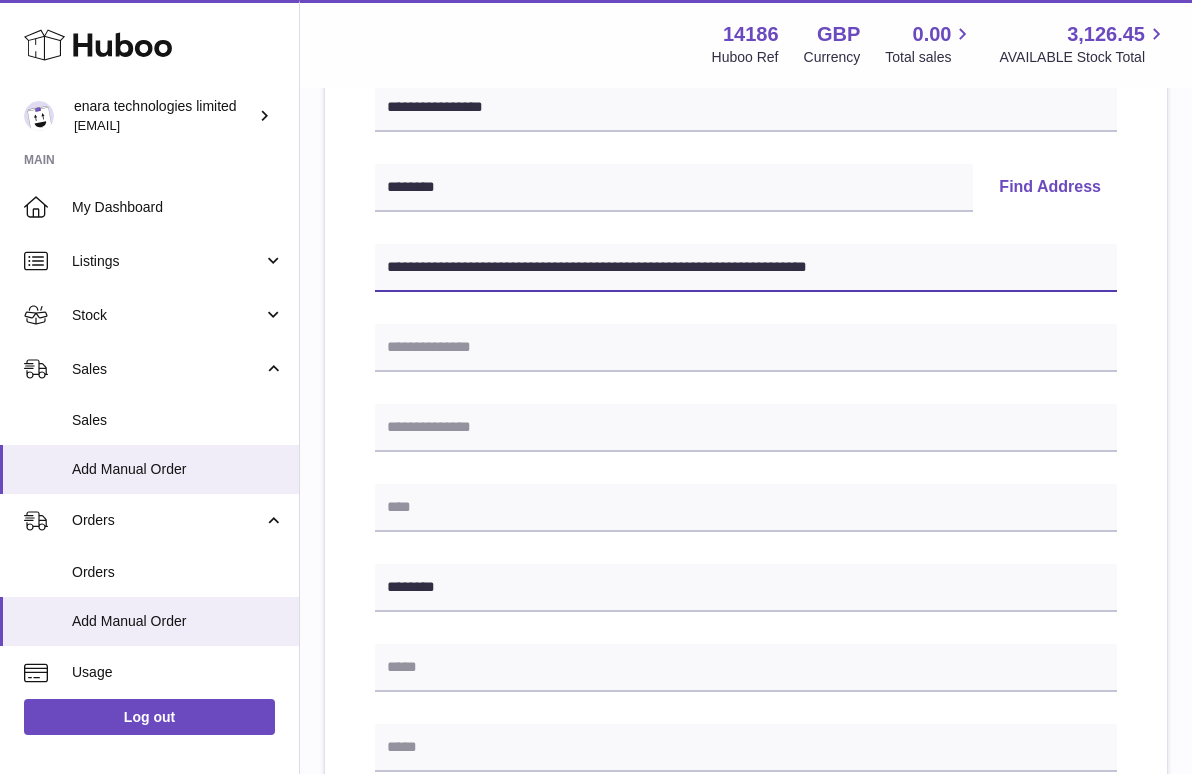 type on "**********" 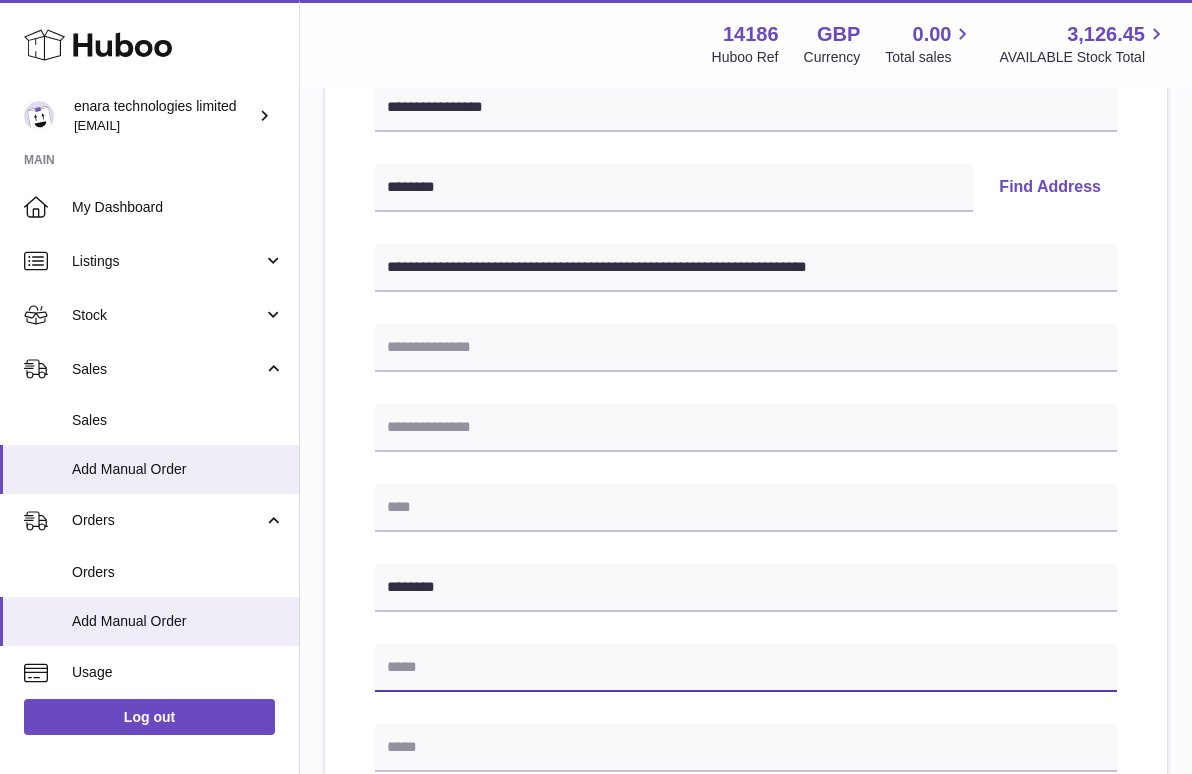 paste on "**********" 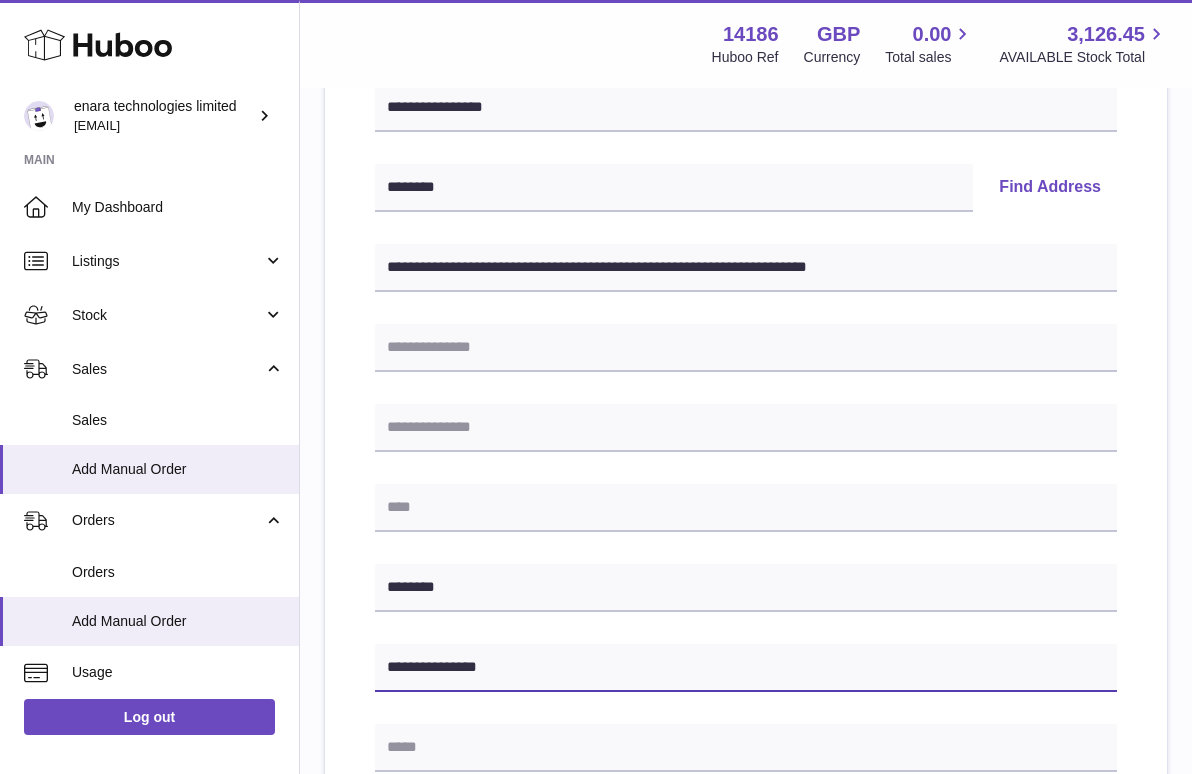 type on "**********" 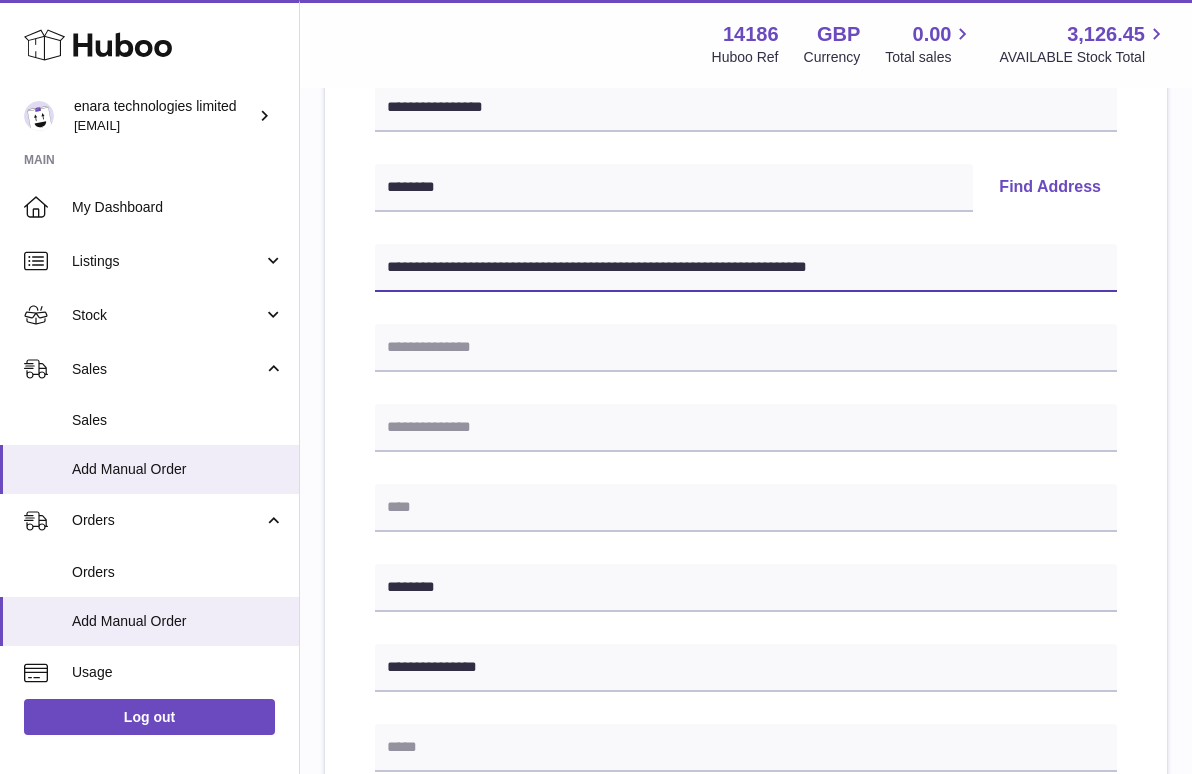 drag, startPoint x: 590, startPoint y: 263, endPoint x: 1054, endPoint y: 288, distance: 464.673 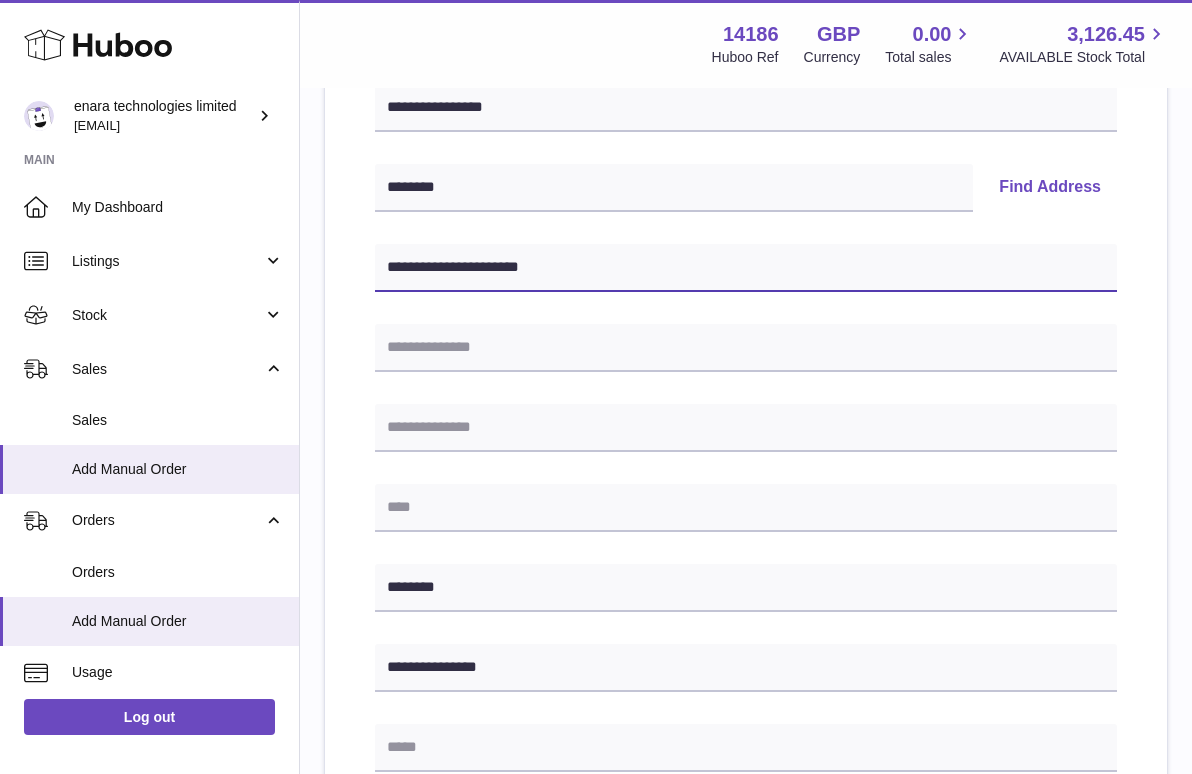 type on "**********" 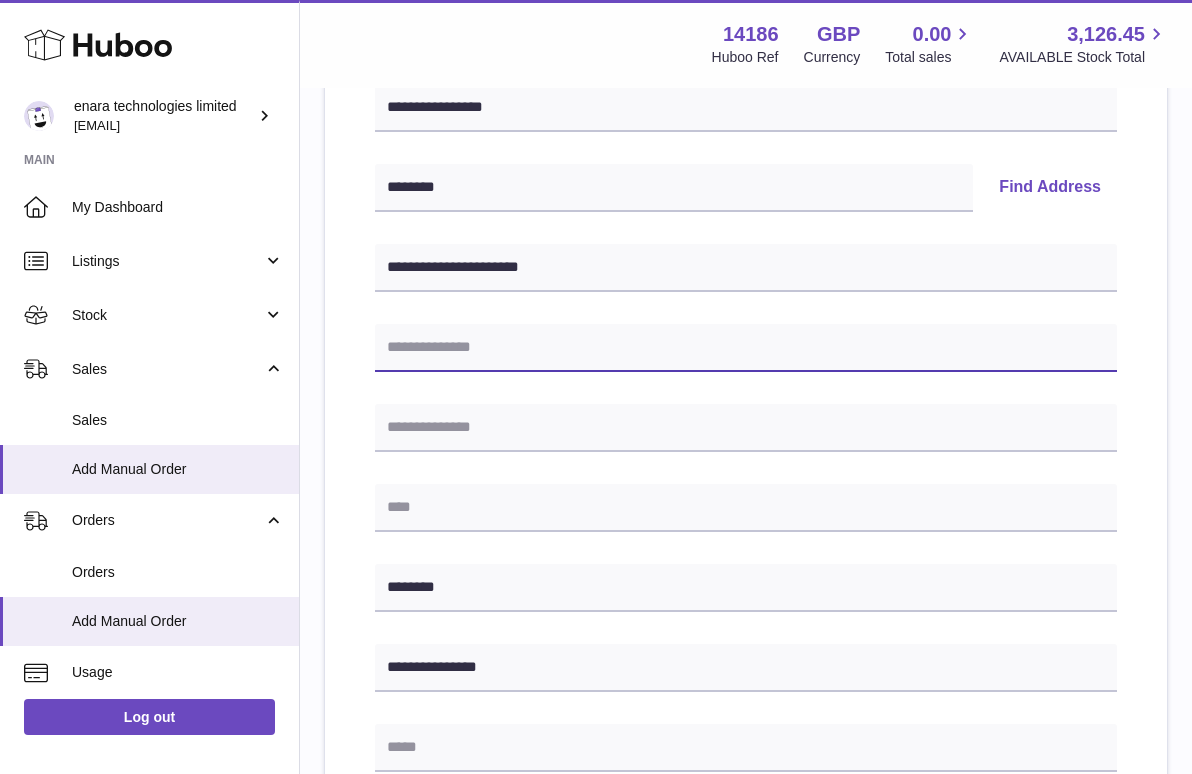 paste on "**********" 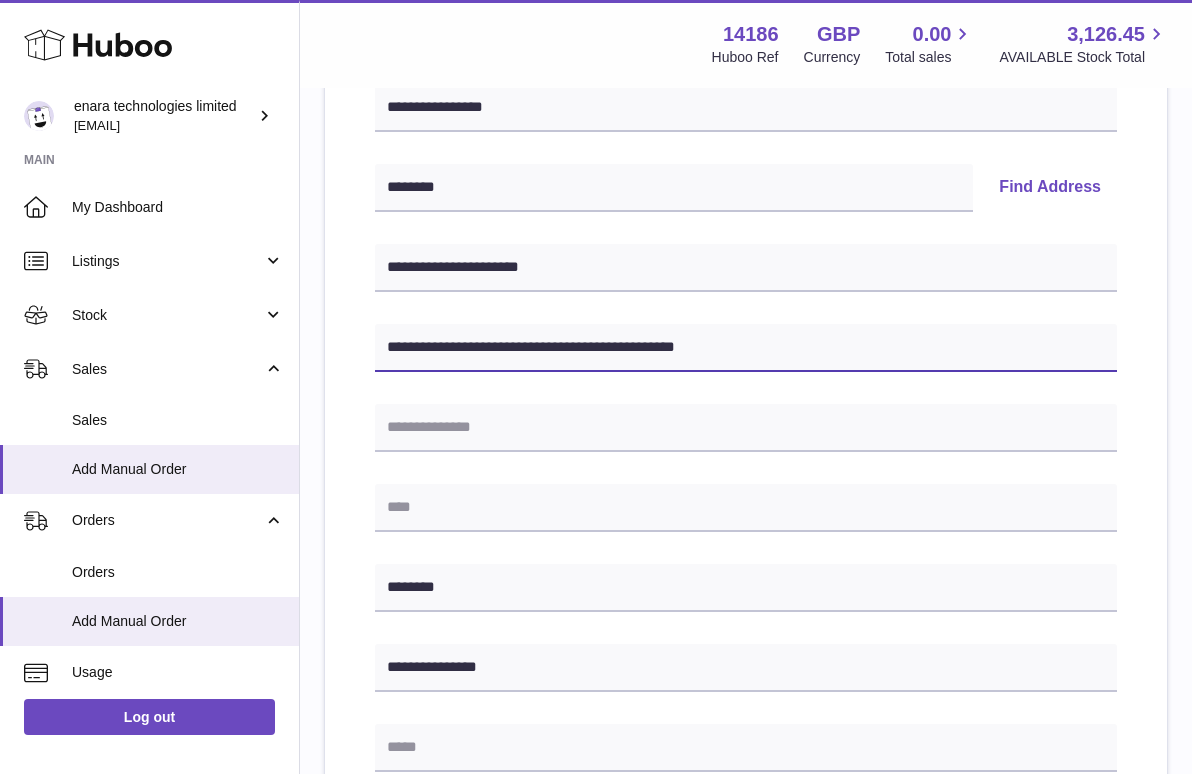 drag, startPoint x: 526, startPoint y: 345, endPoint x: 818, endPoint y: 350, distance: 292.04282 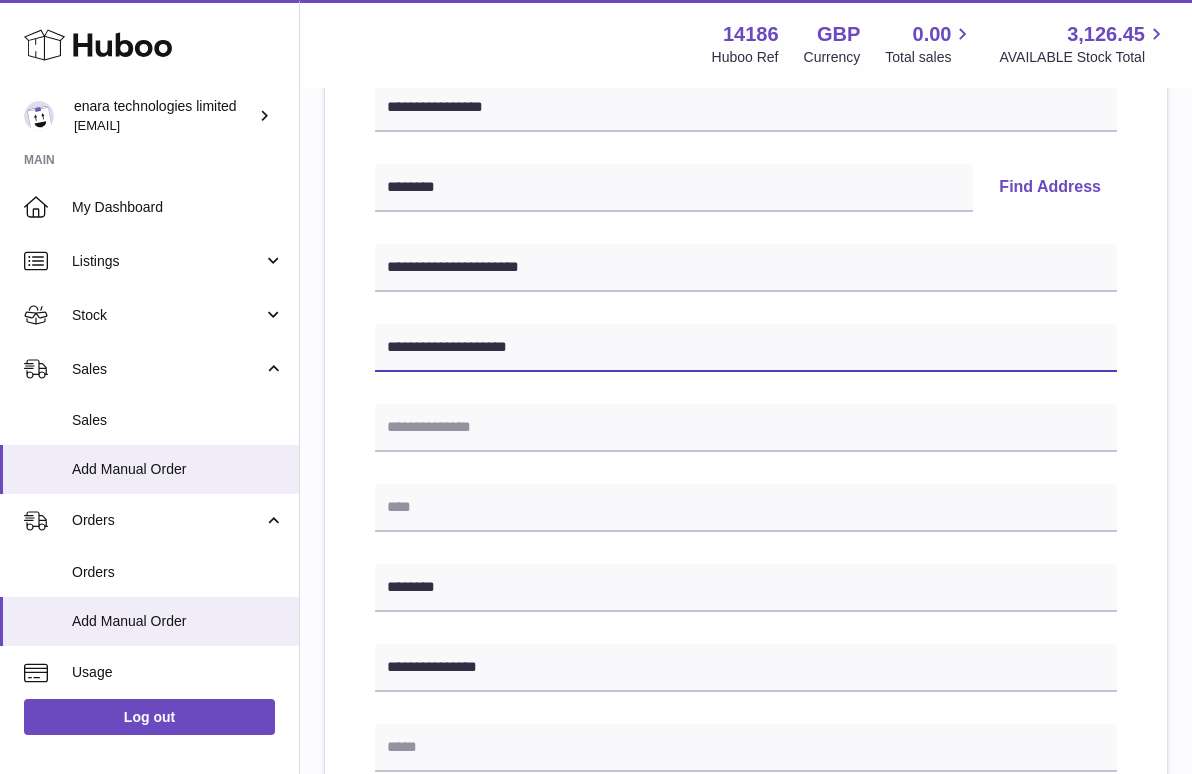 type on "**********" 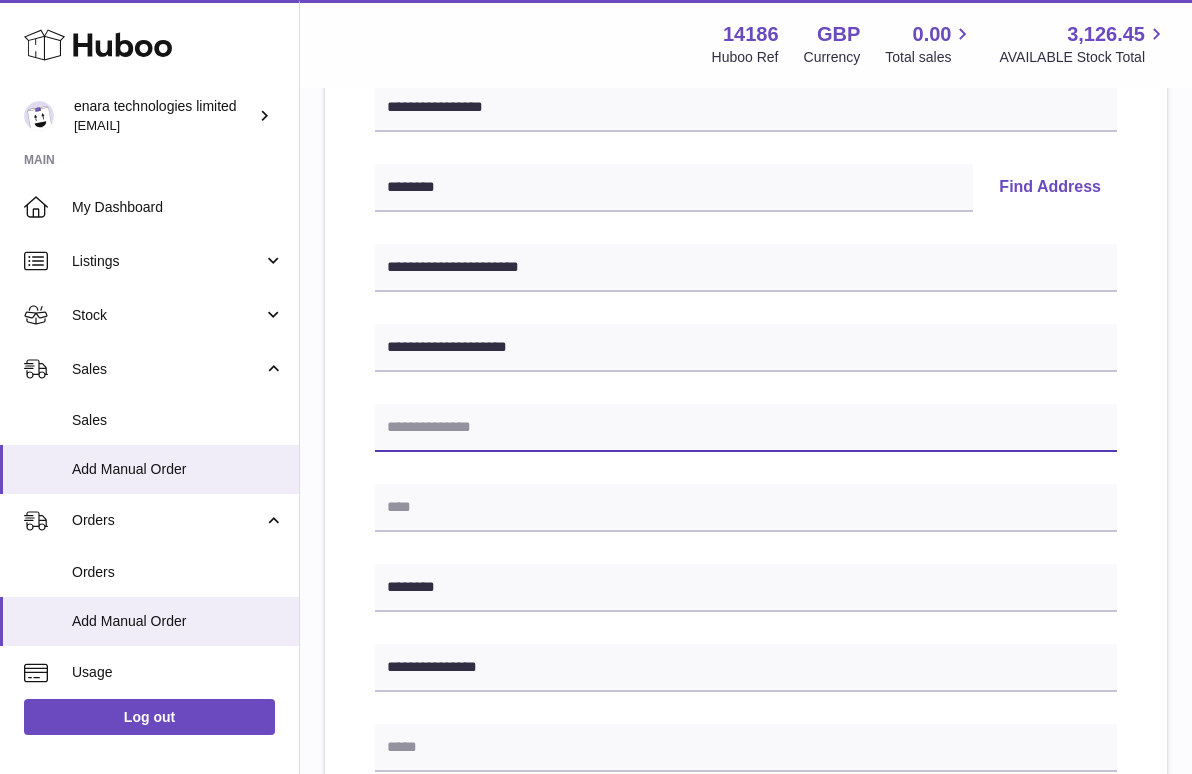 paste on "**********" 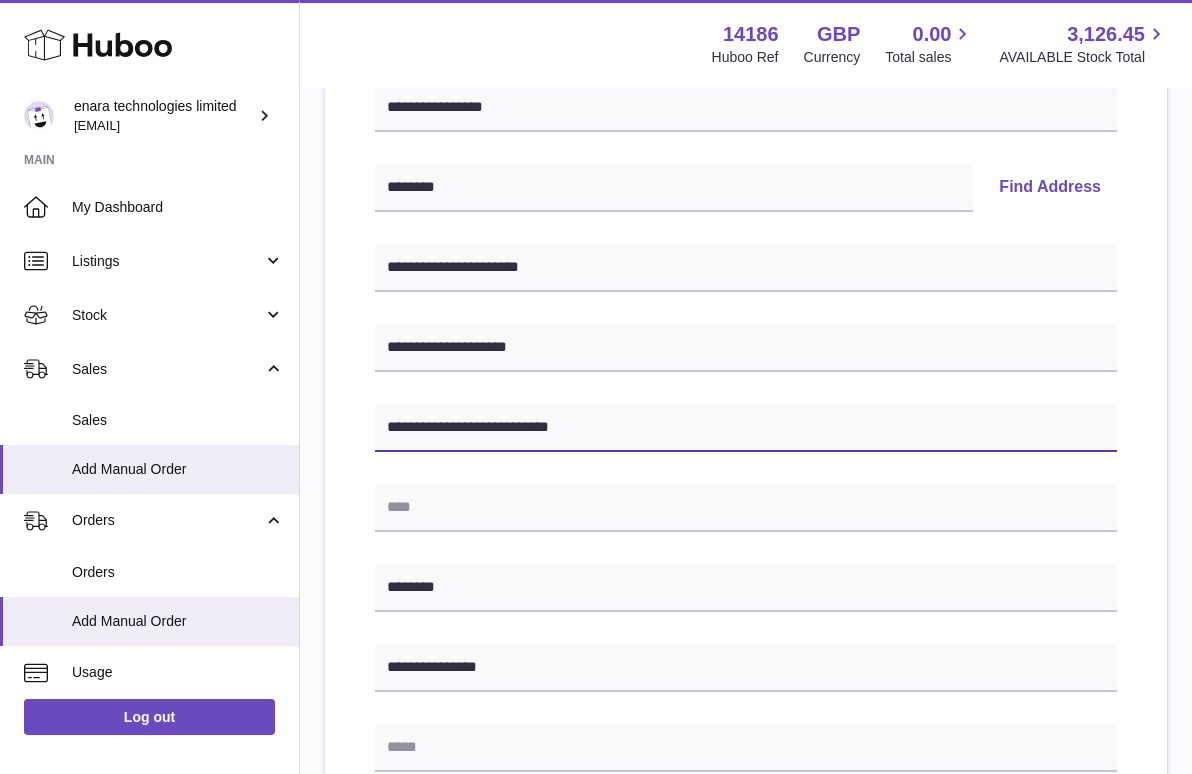 type on "**********" 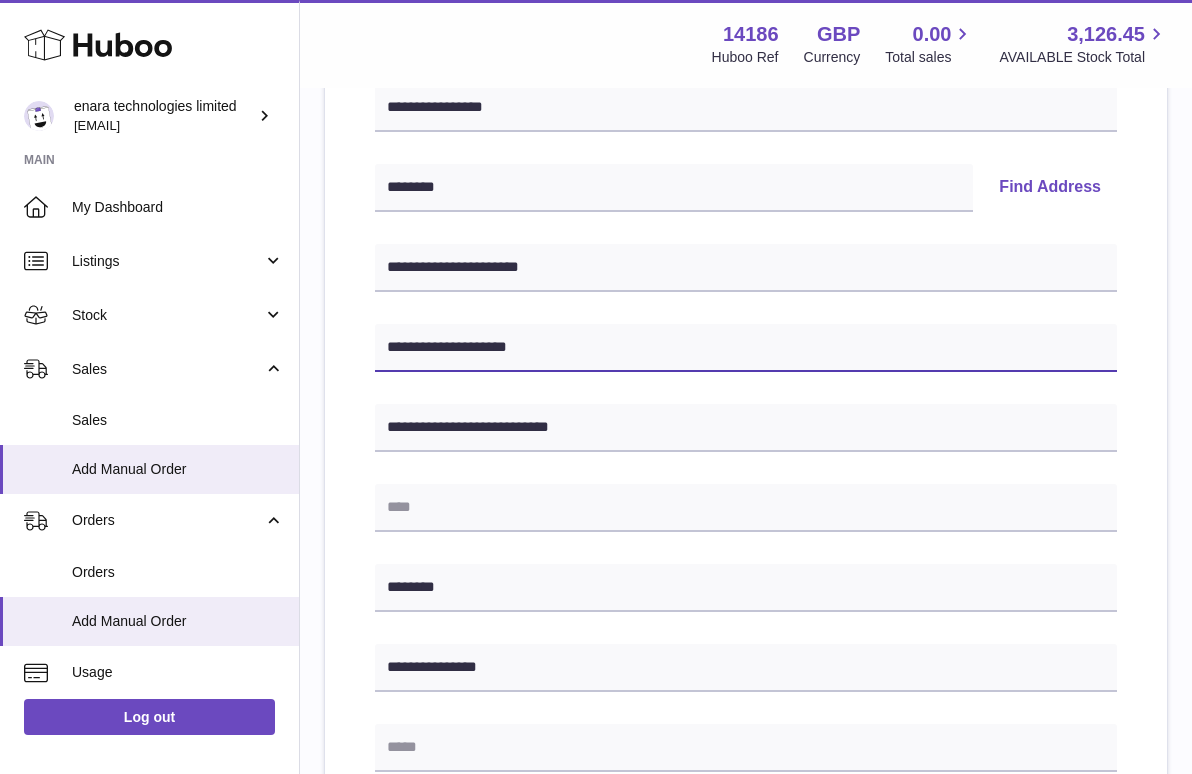 click on "**********" at bounding box center [746, 348] 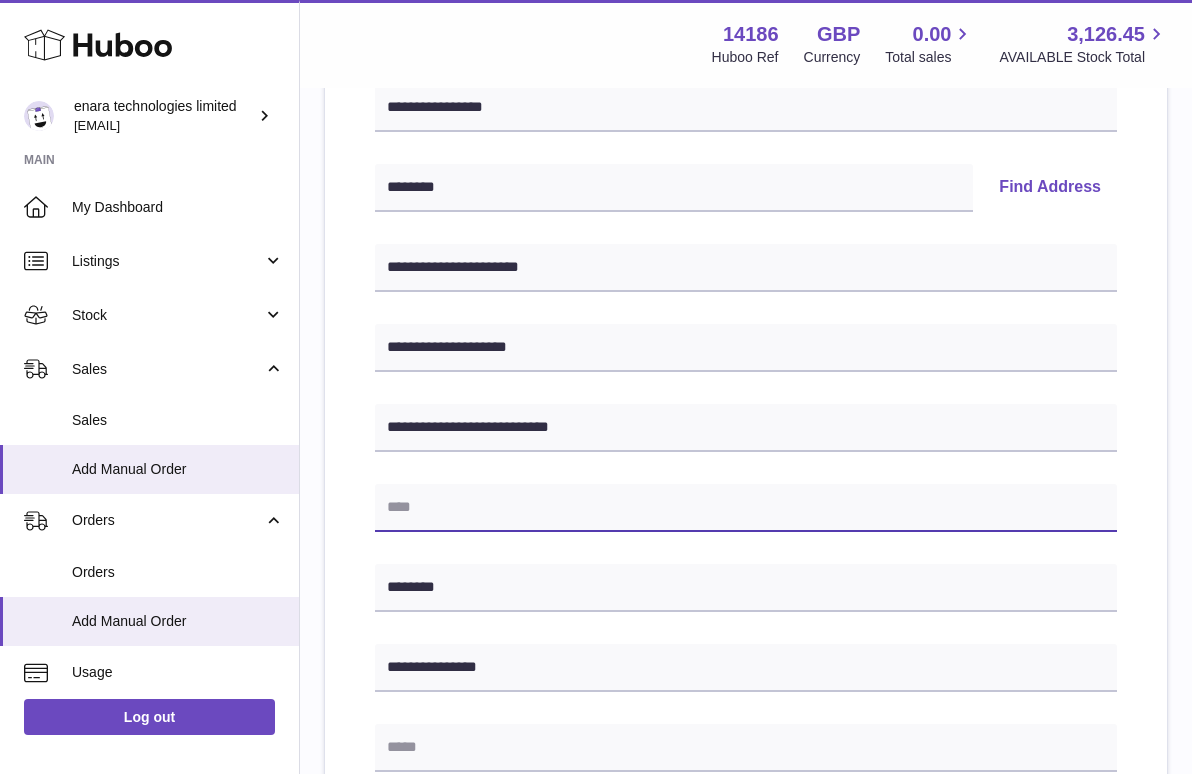 click at bounding box center [746, 508] 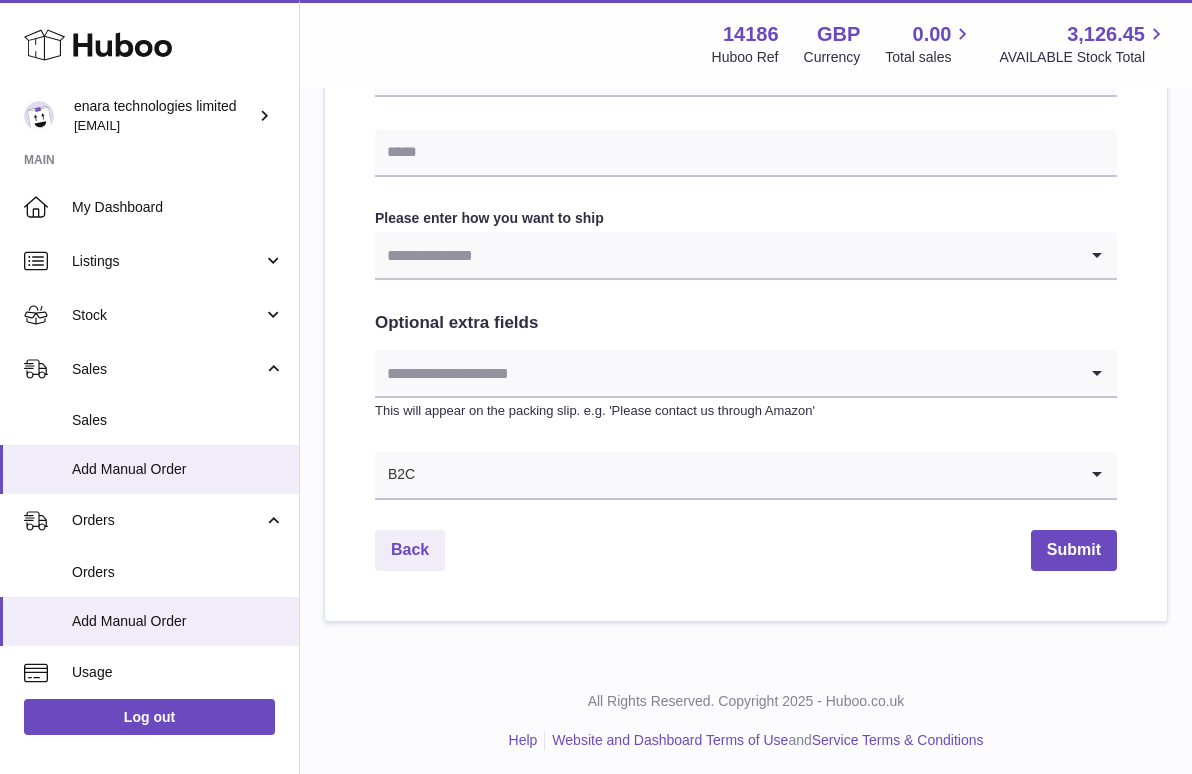scroll, scrollTop: 967, scrollLeft: 0, axis: vertical 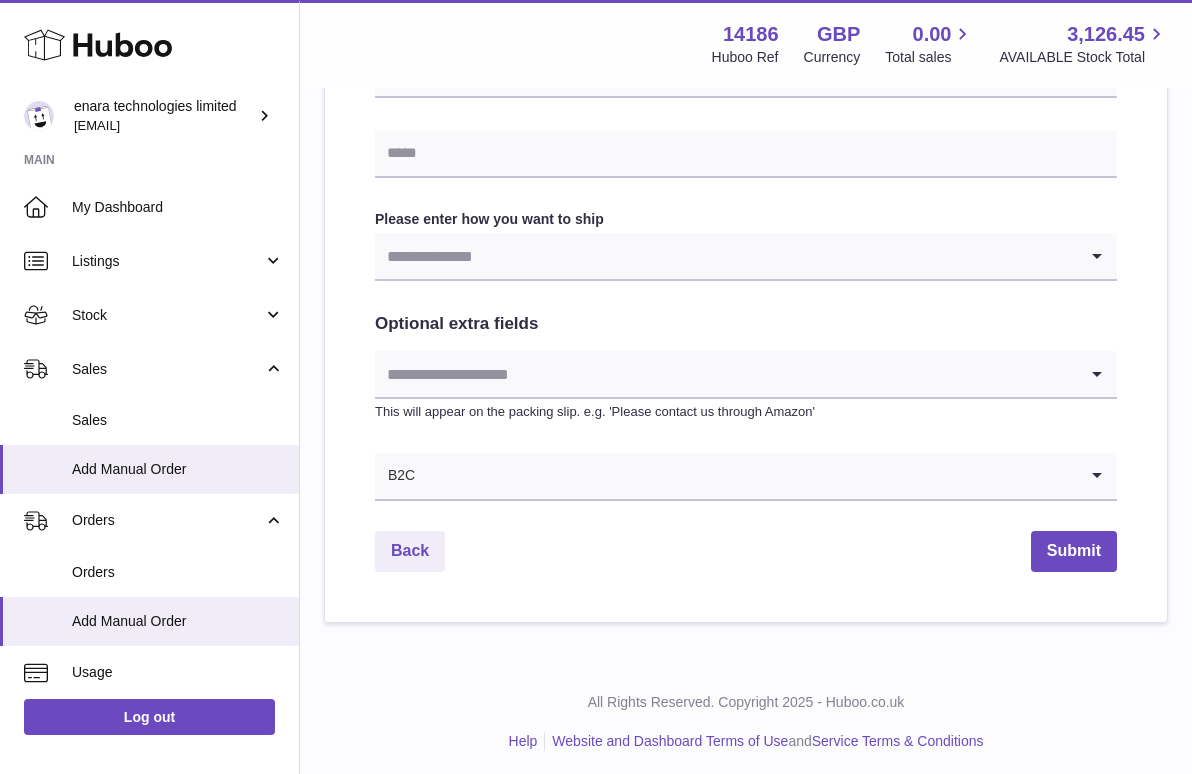 type on "*******" 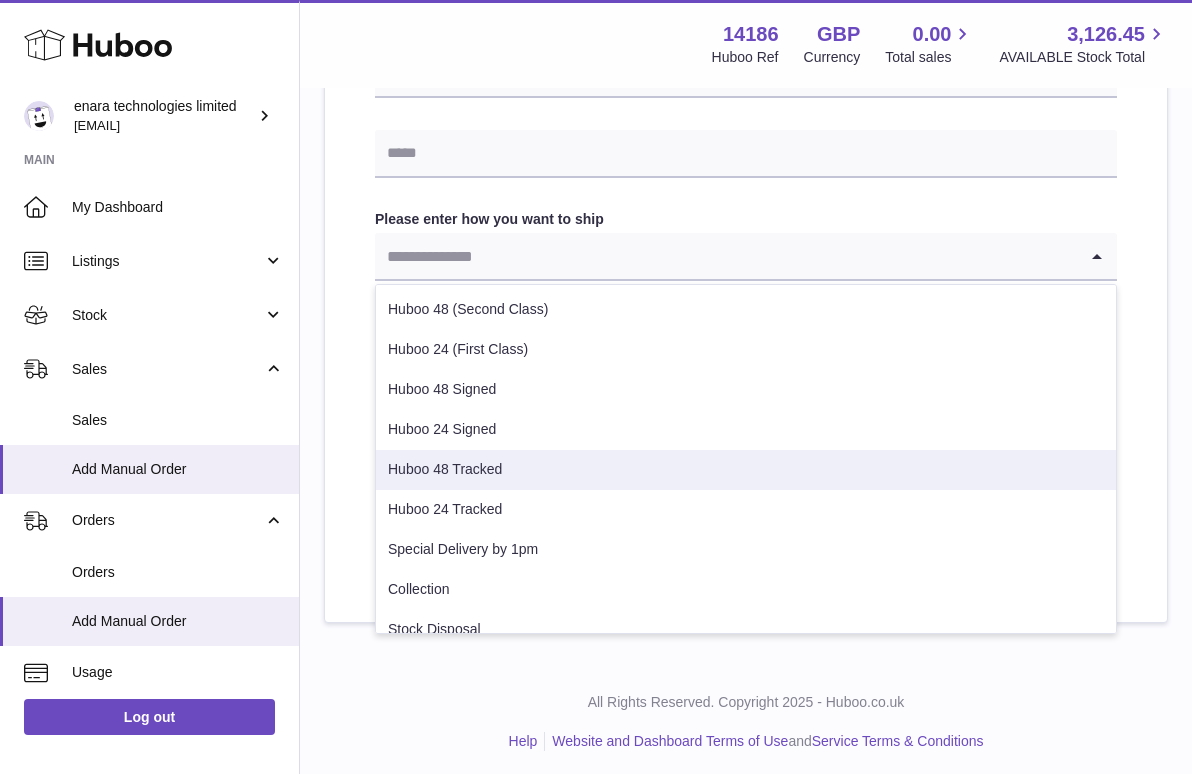 click on "Huboo 48 Tracked" at bounding box center [746, 470] 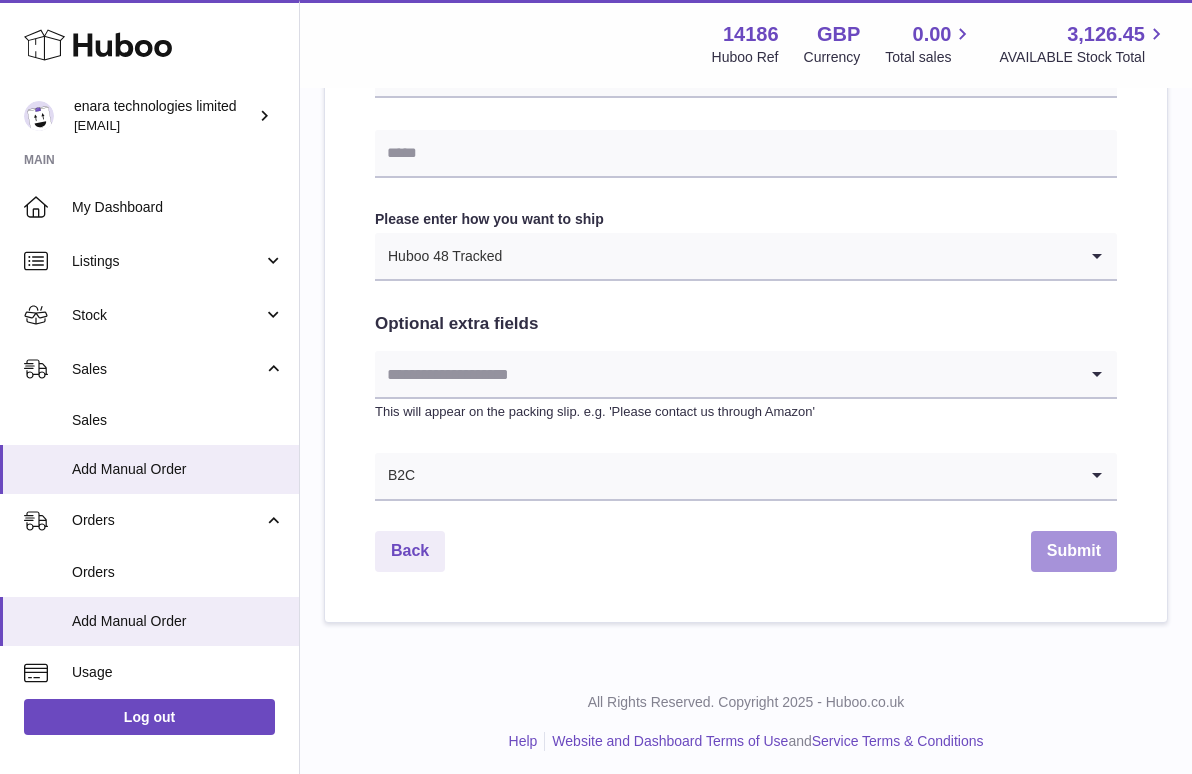 click on "Submit" at bounding box center [1074, 551] 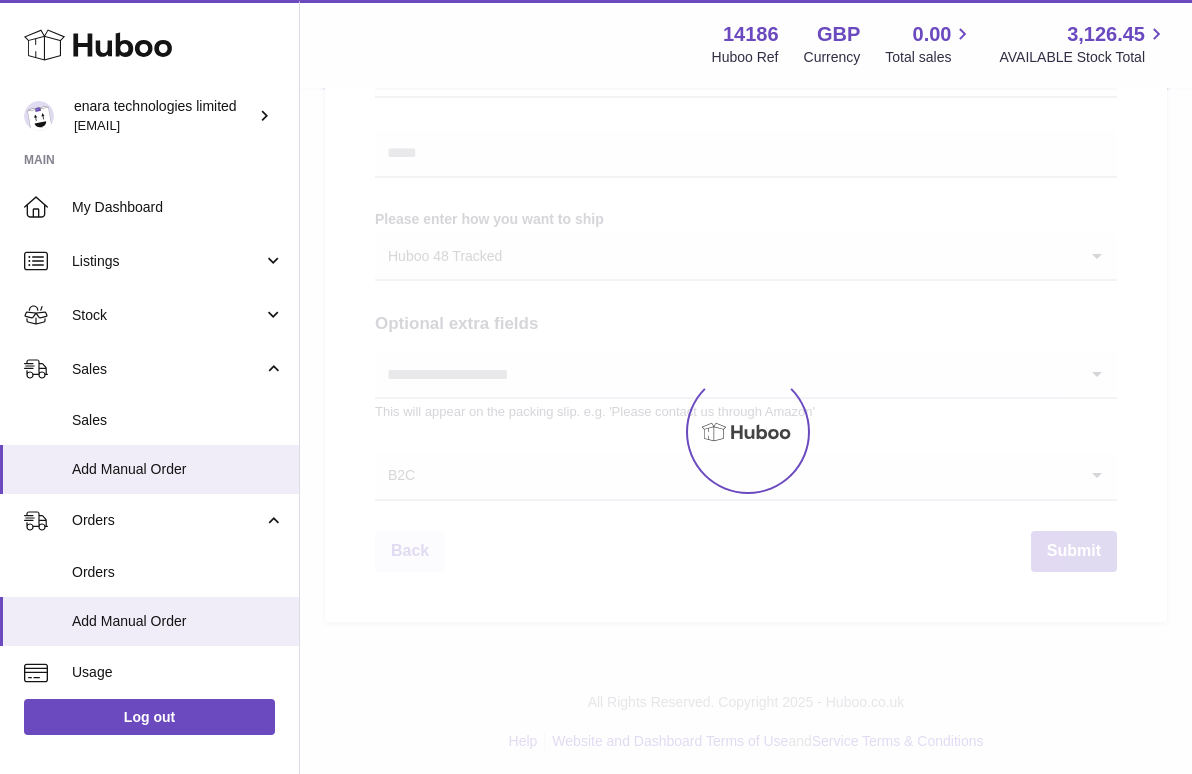 scroll, scrollTop: 0, scrollLeft: 0, axis: both 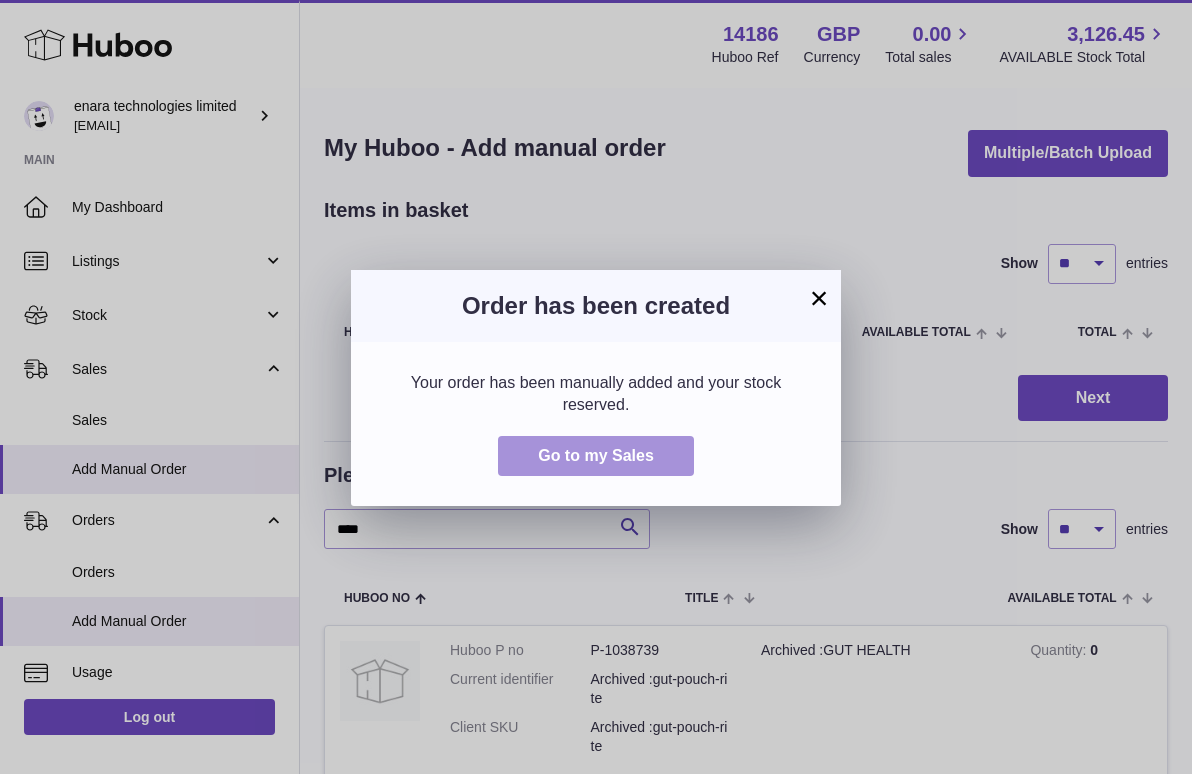 click on "Go to my Sales" at bounding box center [596, 456] 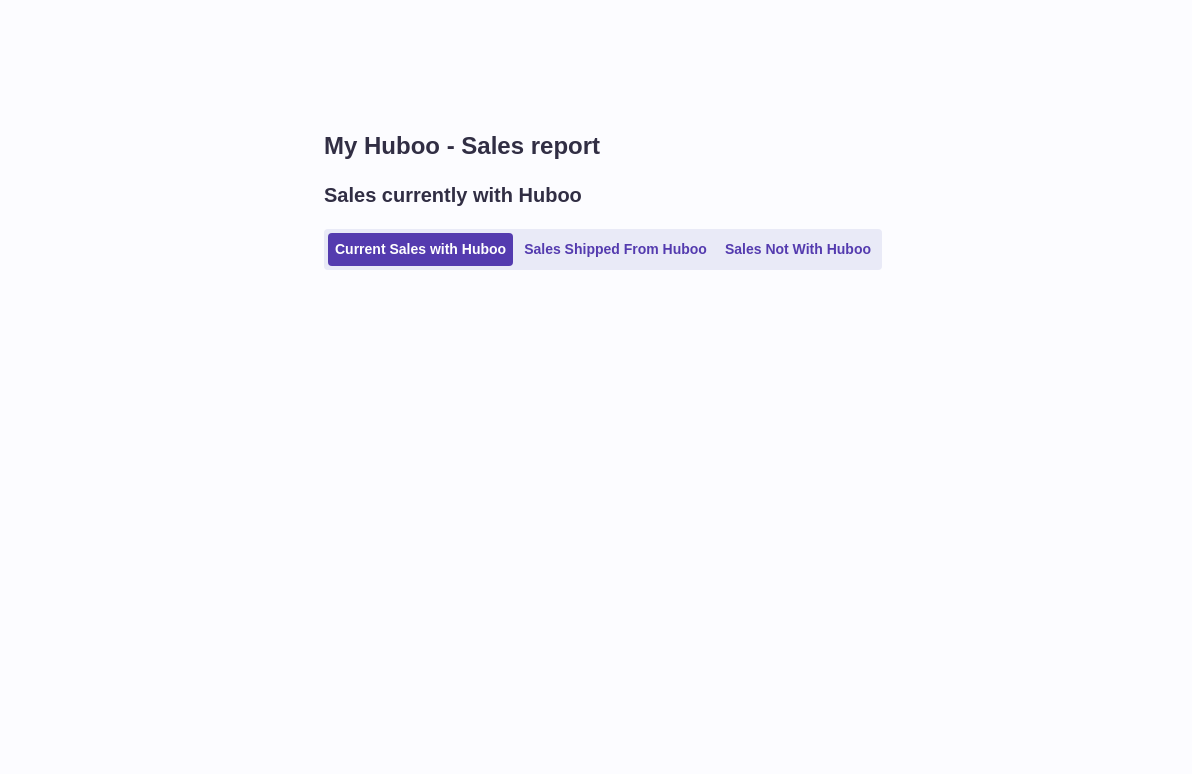 scroll, scrollTop: 0, scrollLeft: 0, axis: both 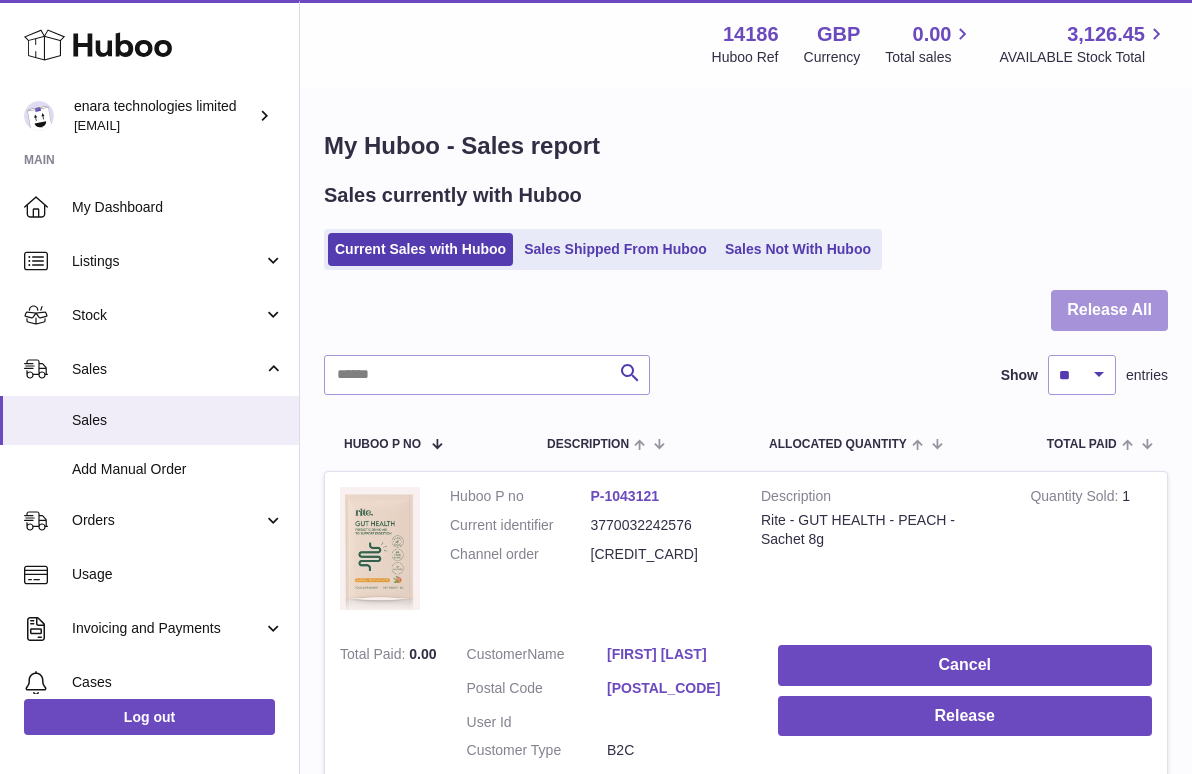 click on "Release All" at bounding box center [1109, 310] 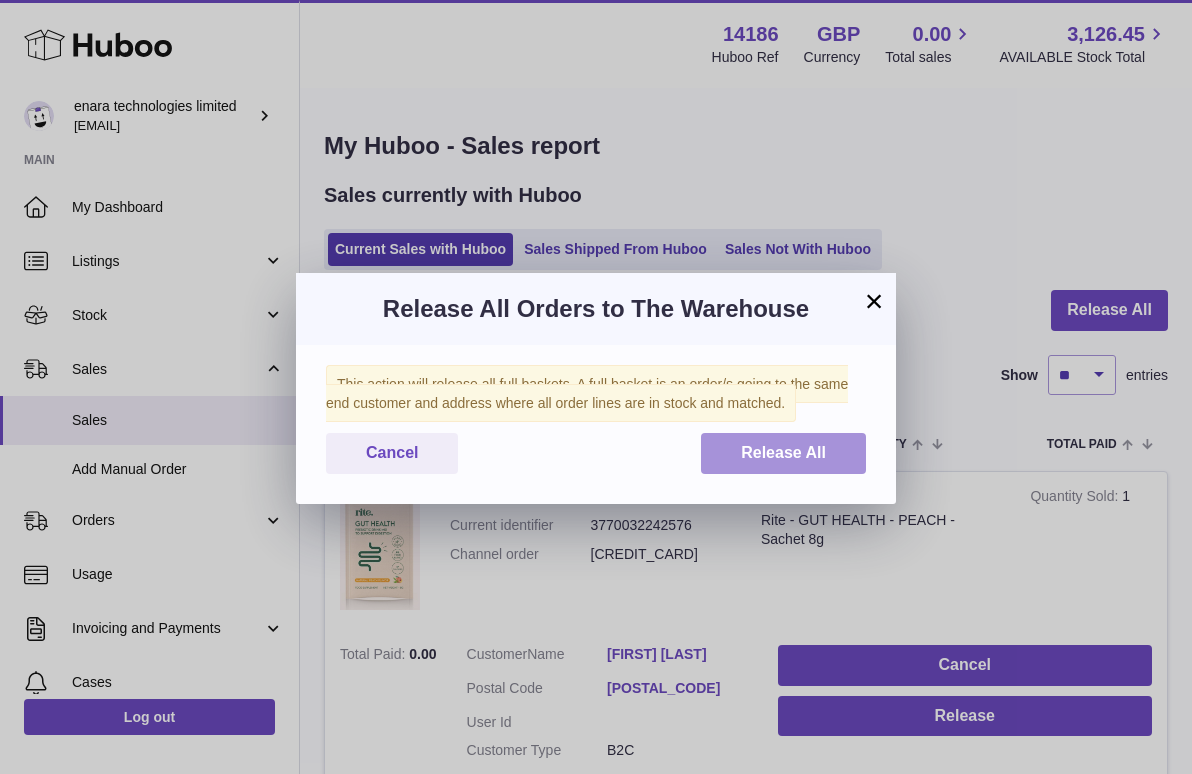 click on "Release All" at bounding box center [783, 453] 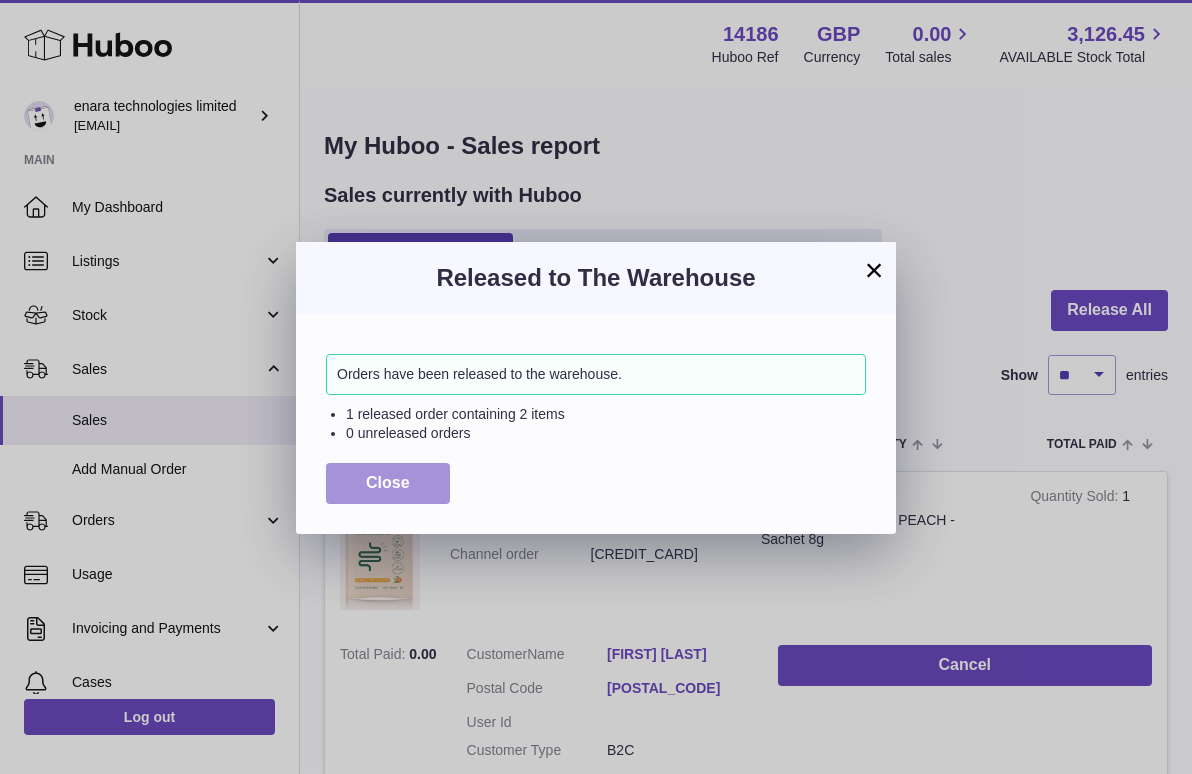 click on "Close" at bounding box center (388, 483) 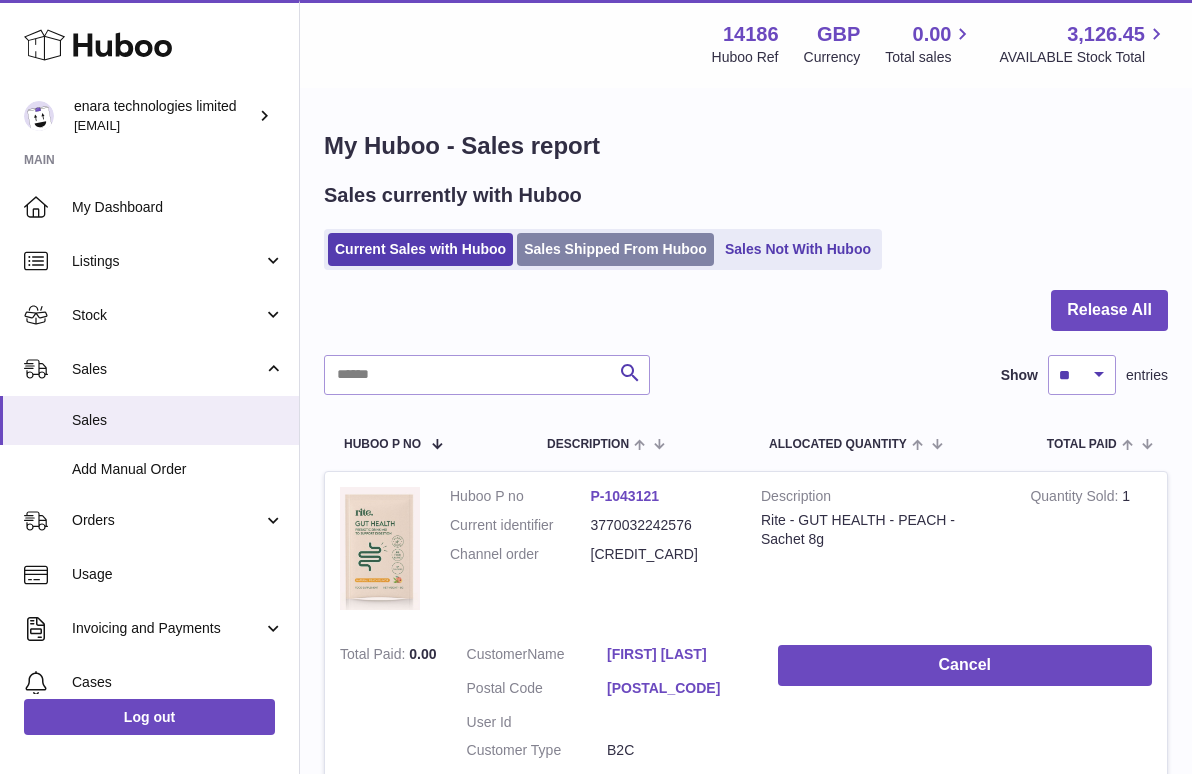 click on "Sales Shipped From Huboo" at bounding box center [615, 249] 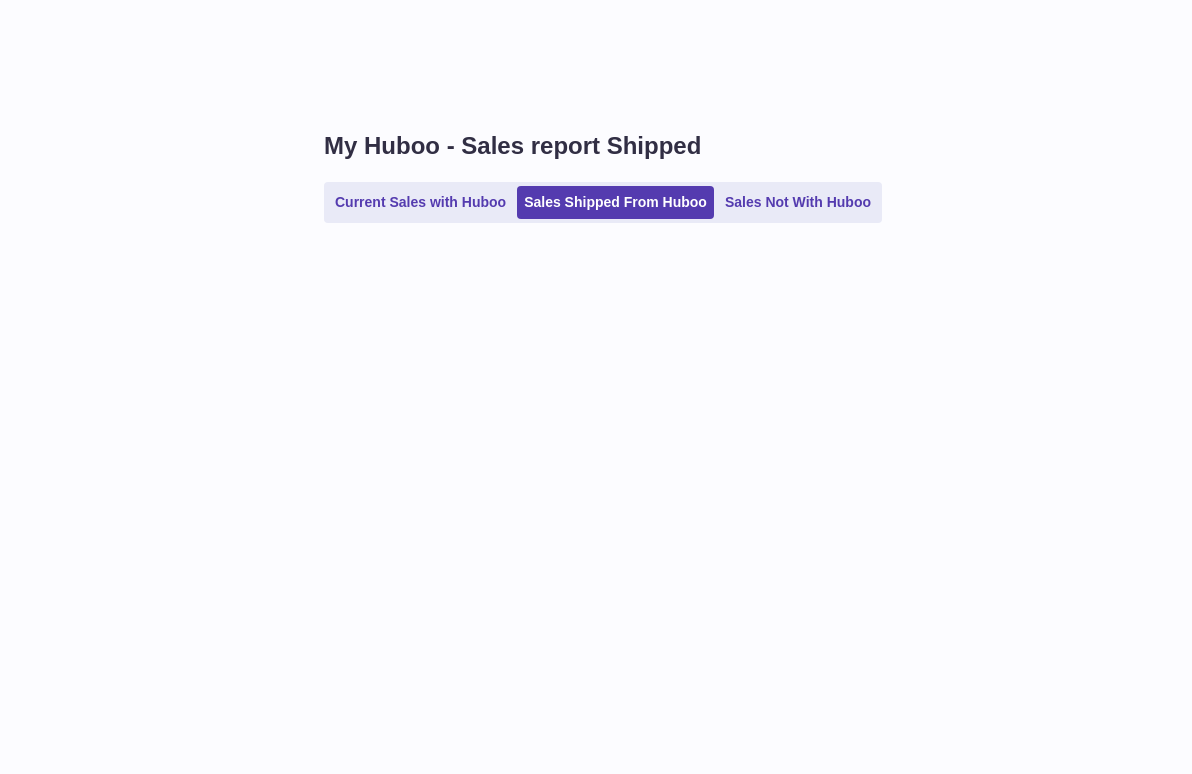 scroll, scrollTop: 0, scrollLeft: 0, axis: both 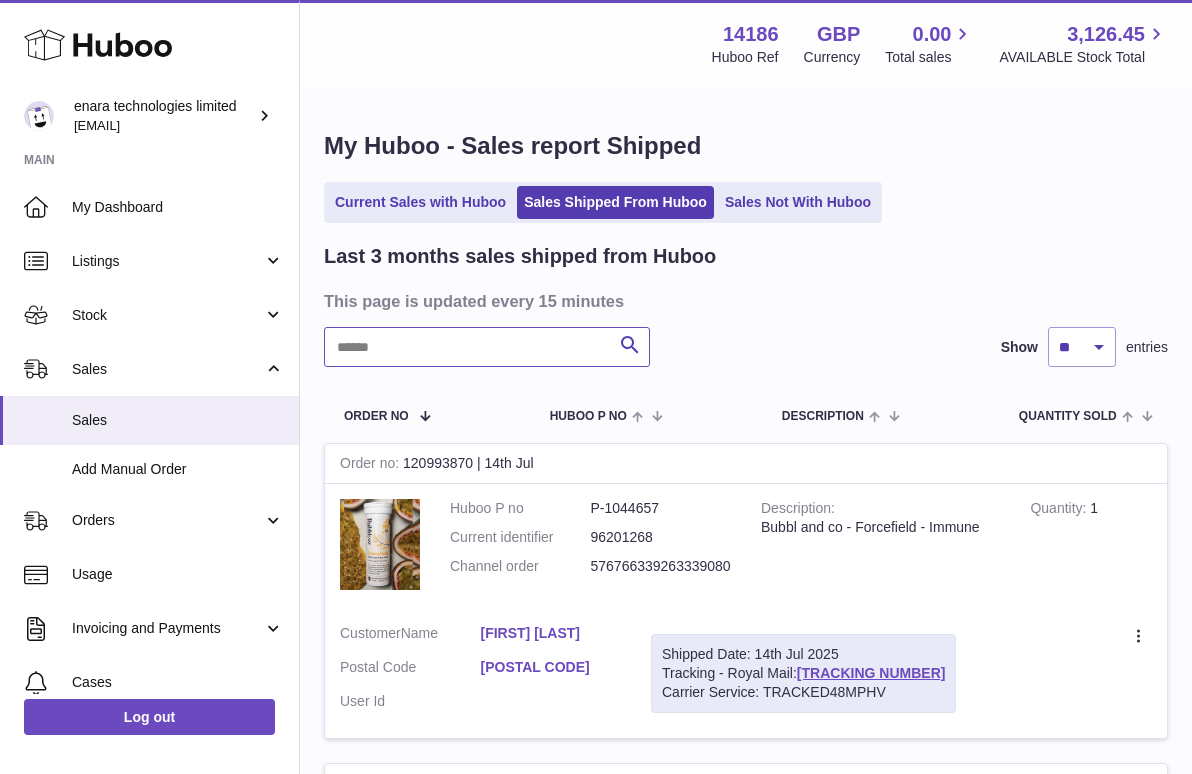 click at bounding box center (487, 347) 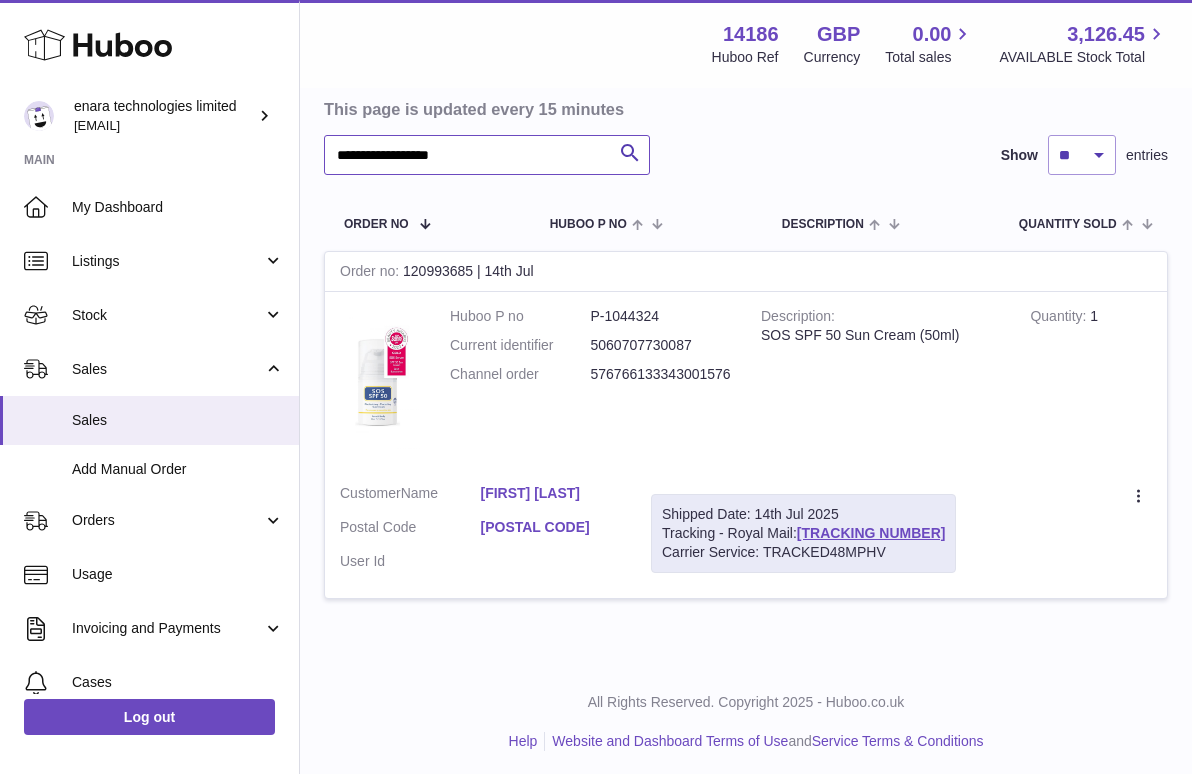 scroll, scrollTop: 191, scrollLeft: 0, axis: vertical 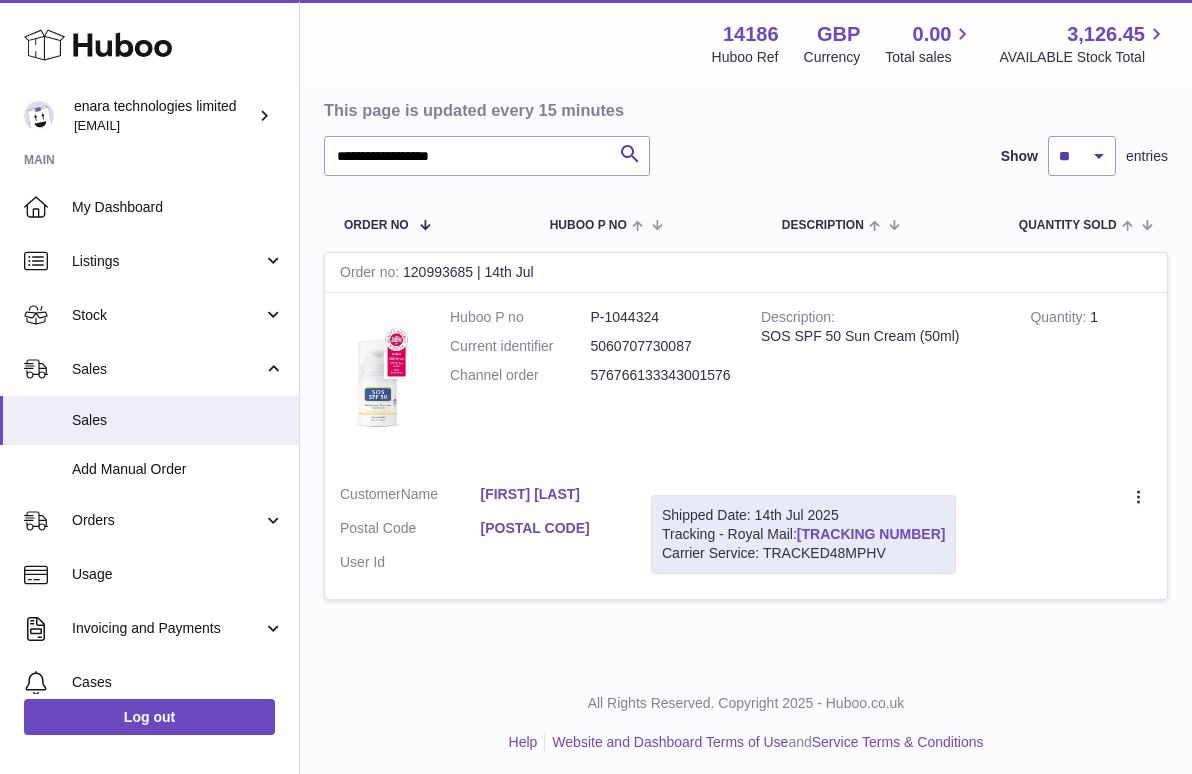 drag, startPoint x: 914, startPoint y: 529, endPoint x: 806, endPoint y: 531, distance: 108.01852 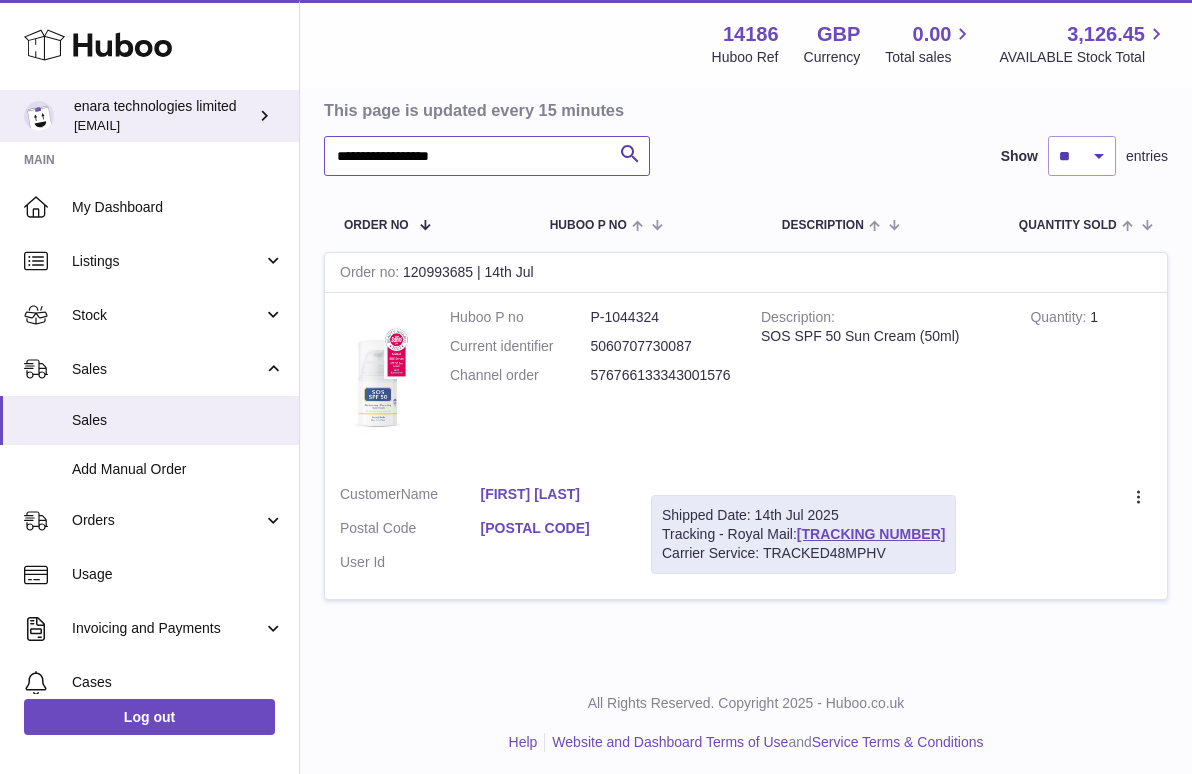drag, startPoint x: 536, startPoint y: 162, endPoint x: 5, endPoint y: 135, distance: 531.686 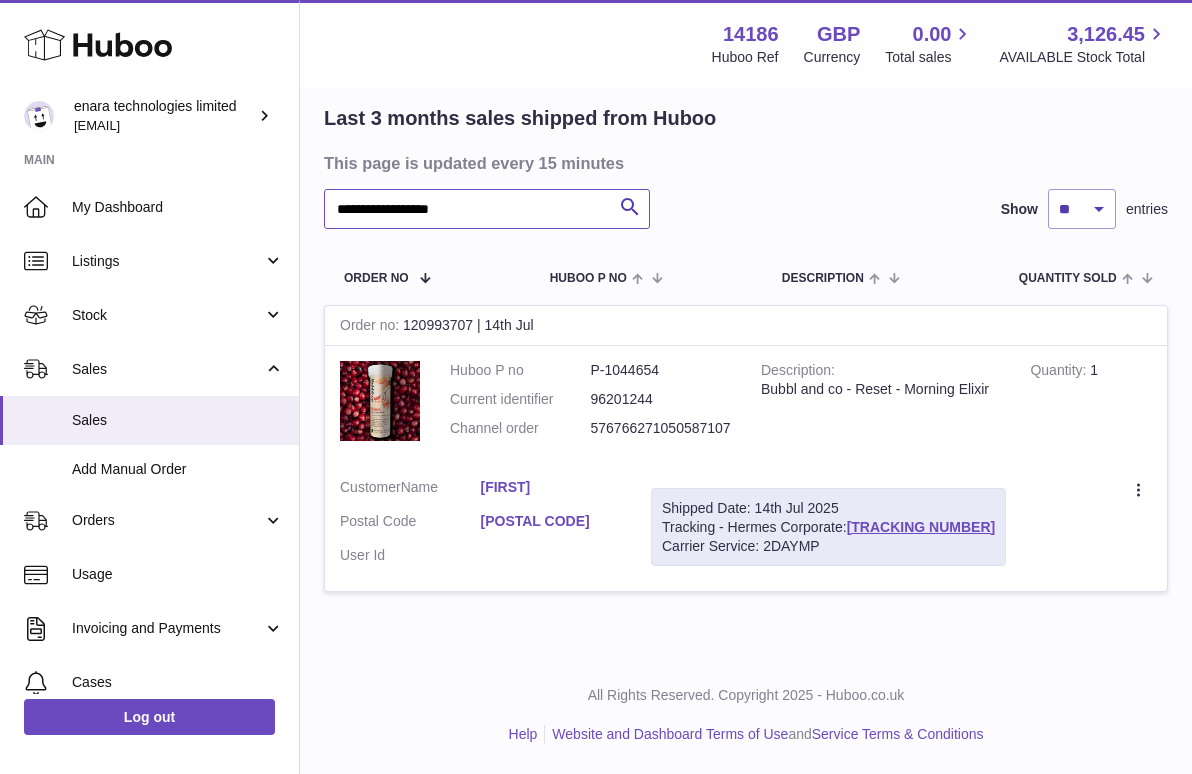 scroll, scrollTop: 129, scrollLeft: 0, axis: vertical 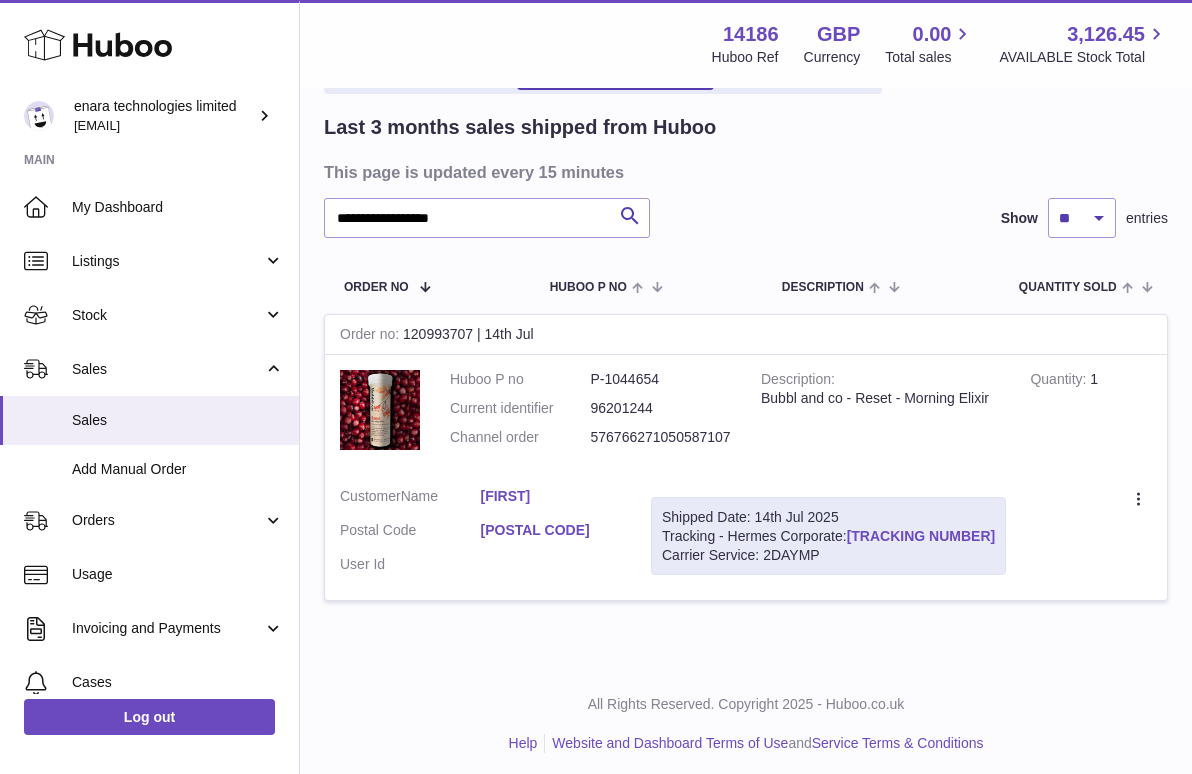 drag, startPoint x: 985, startPoint y: 527, endPoint x: 851, endPoint y: 525, distance: 134.01492 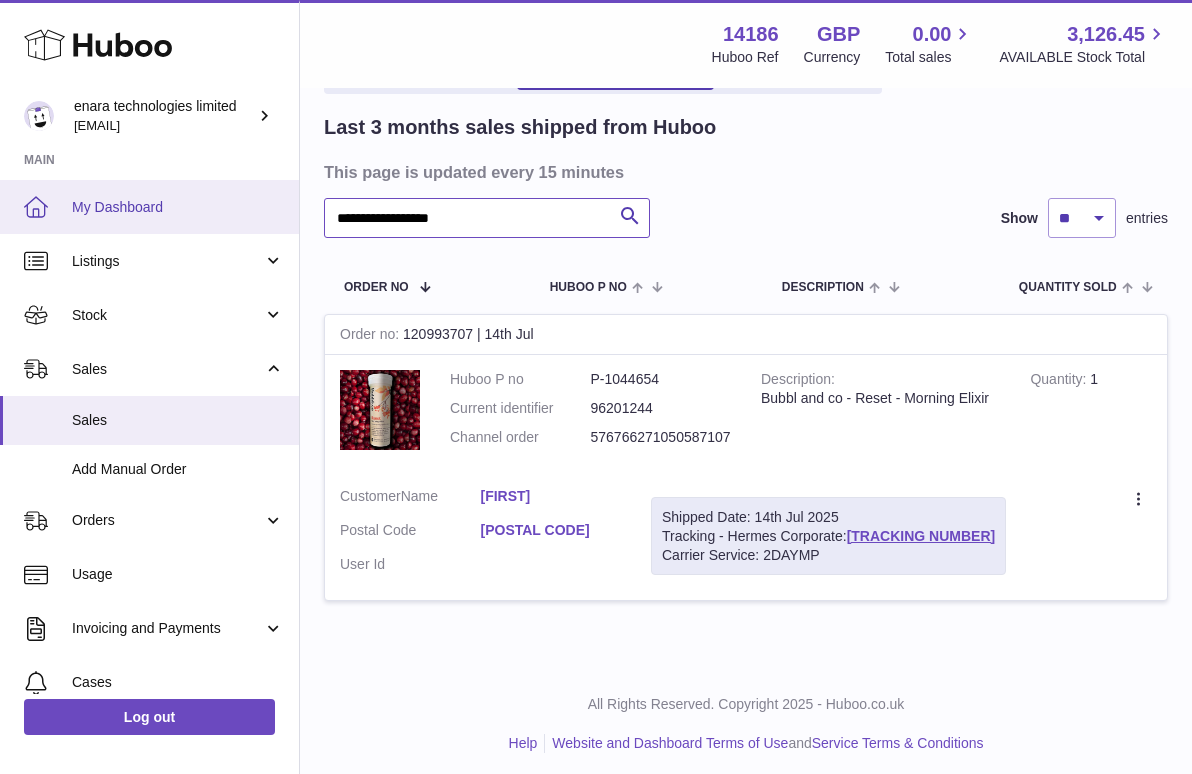 drag, startPoint x: 512, startPoint y: 215, endPoint x: 34, endPoint y: 210, distance: 478.02615 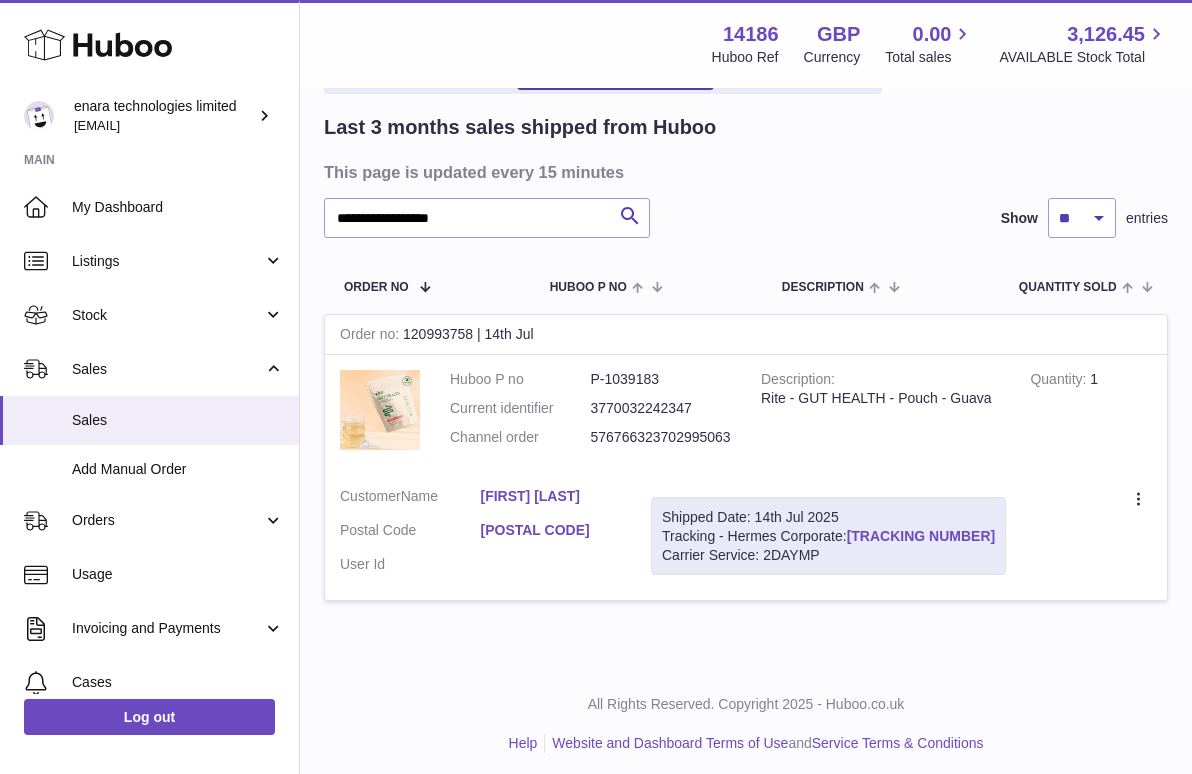 drag, startPoint x: 988, startPoint y: 528, endPoint x: 852, endPoint y: 532, distance: 136.0588 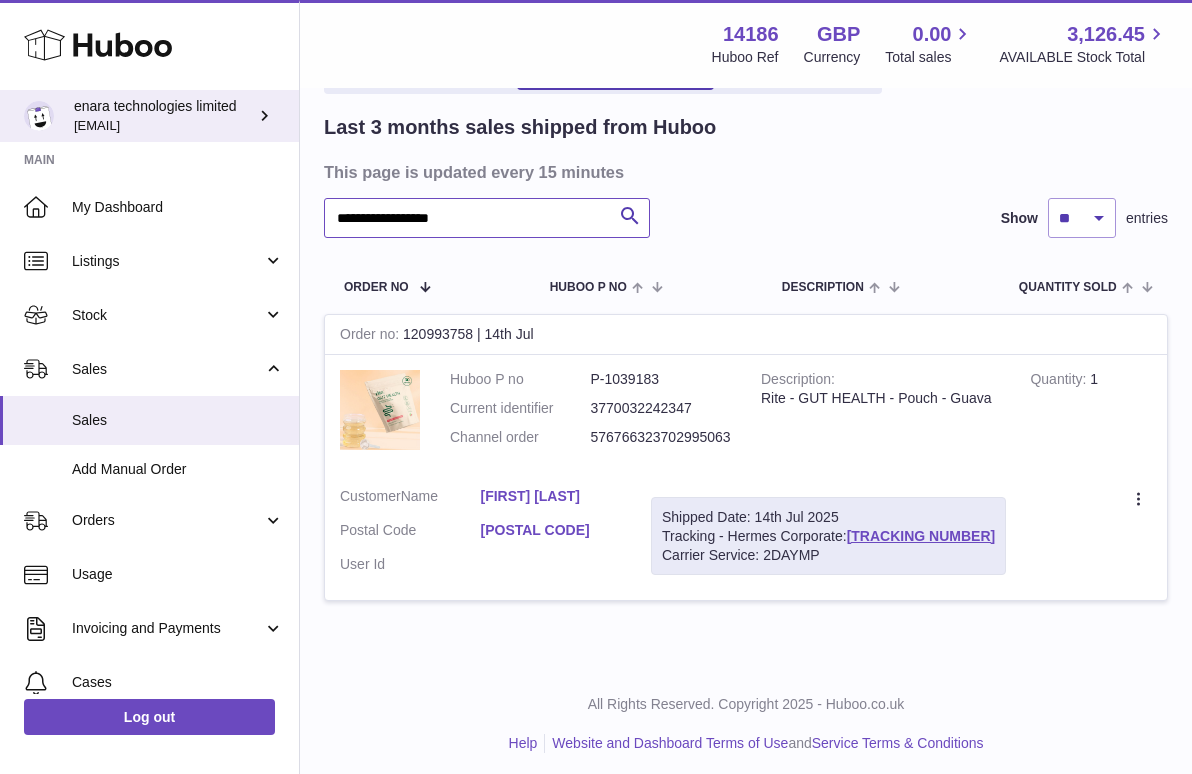 drag, startPoint x: 509, startPoint y: 226, endPoint x: 61, endPoint y: 119, distance: 460.6007 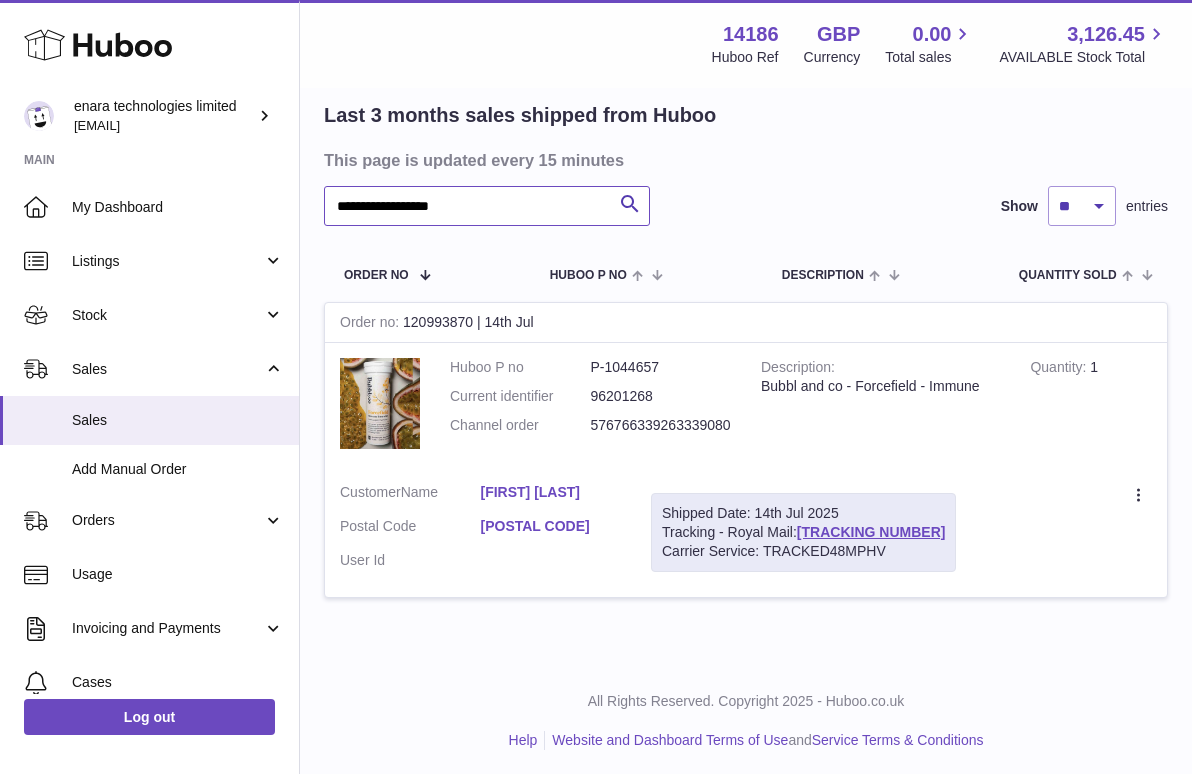 scroll, scrollTop: 139, scrollLeft: 0, axis: vertical 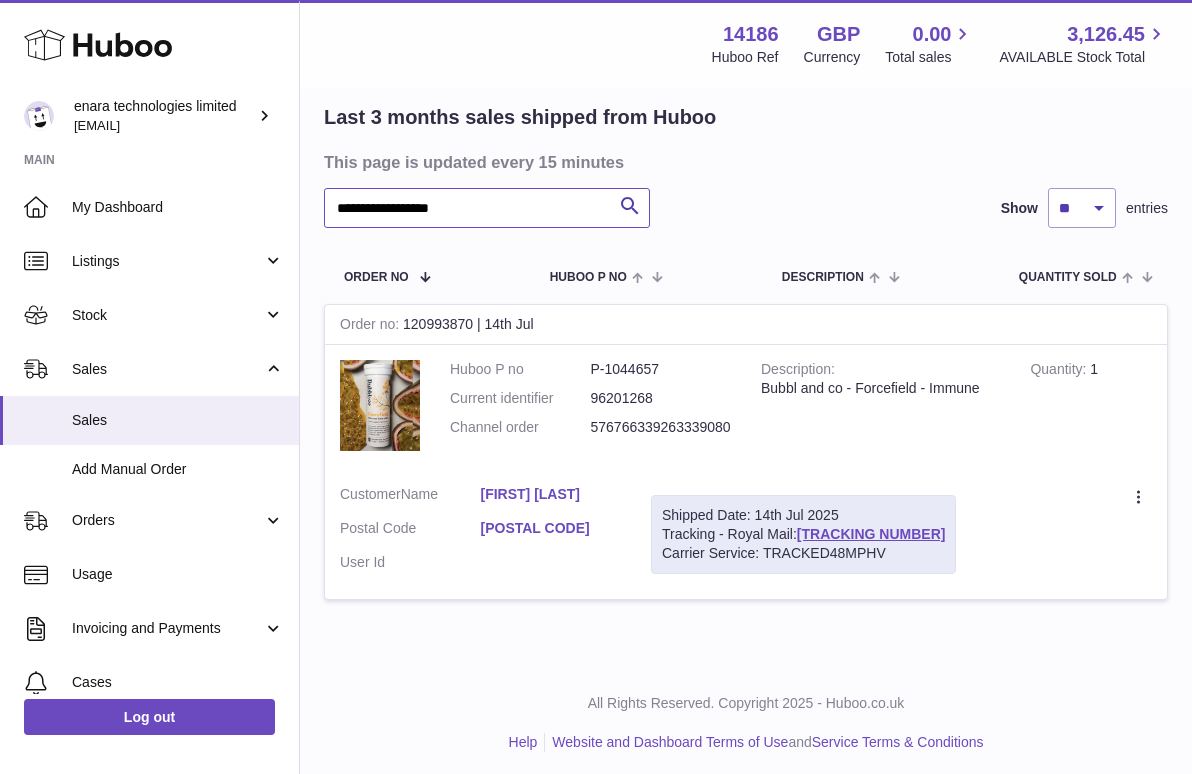type on "**********" 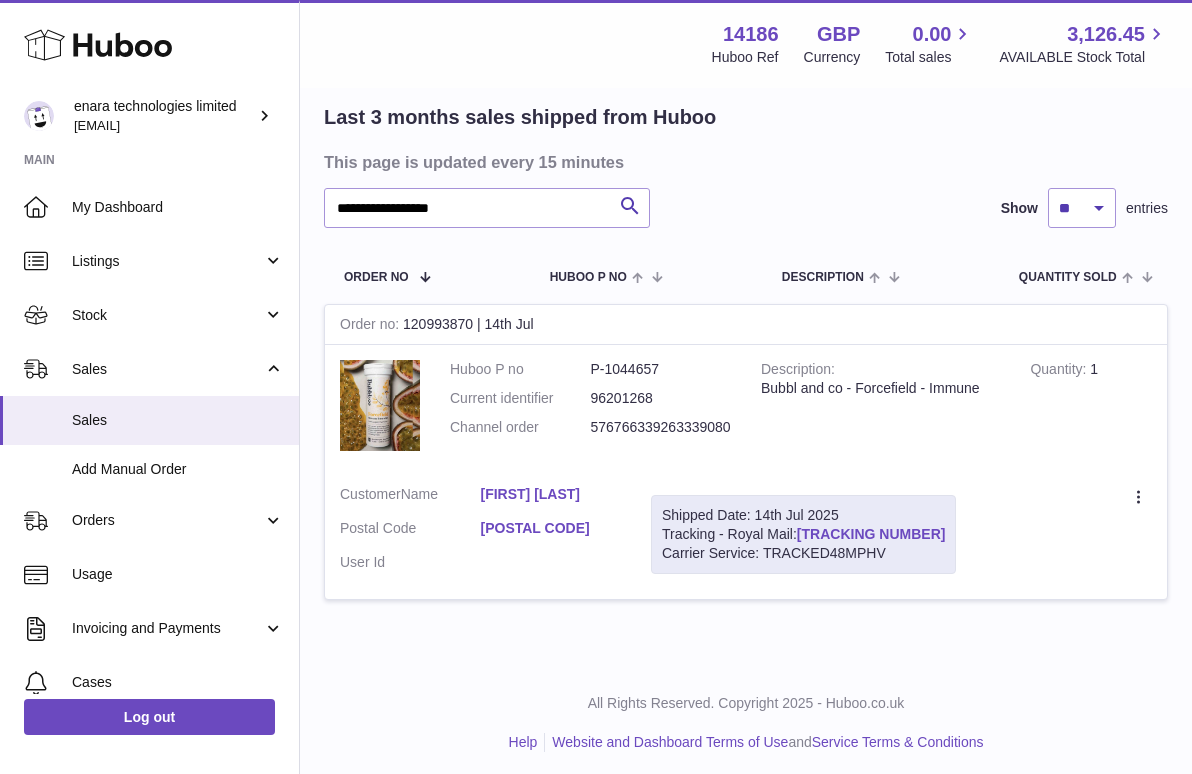 drag, startPoint x: 914, startPoint y: 528, endPoint x: 801, endPoint y: 534, distance: 113.15918 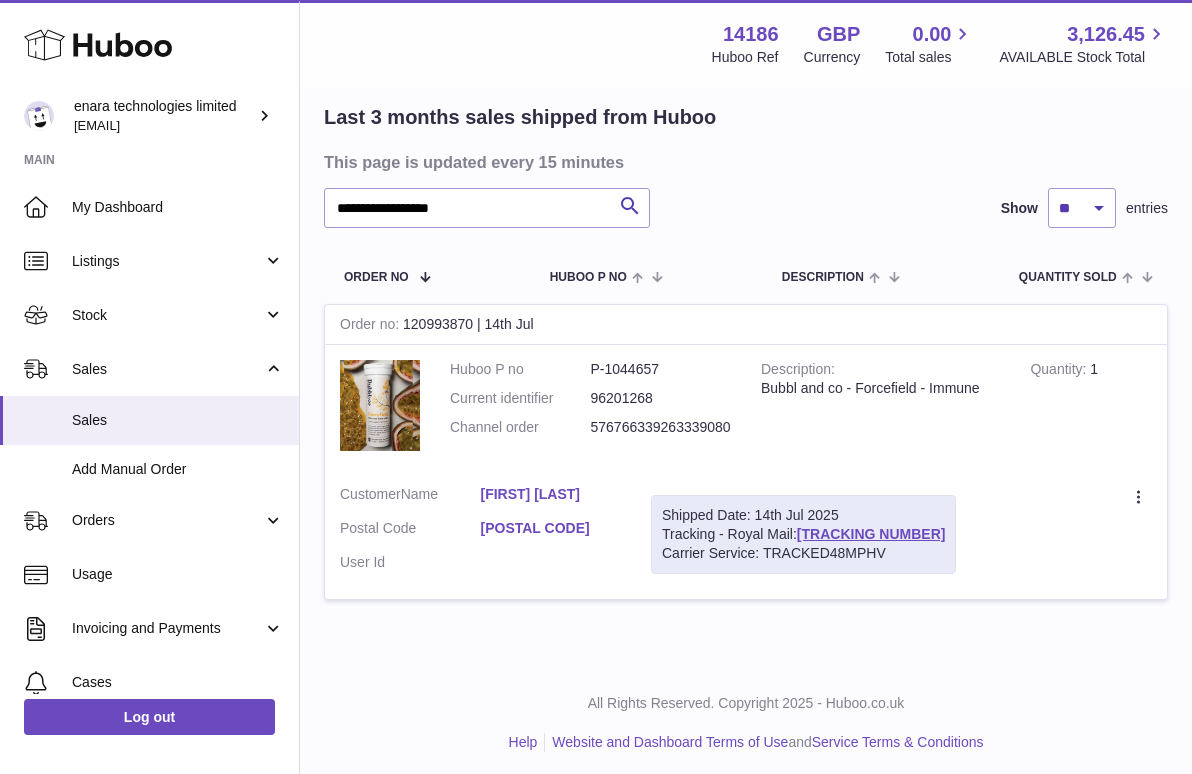 copy on "OZ098376221GB" 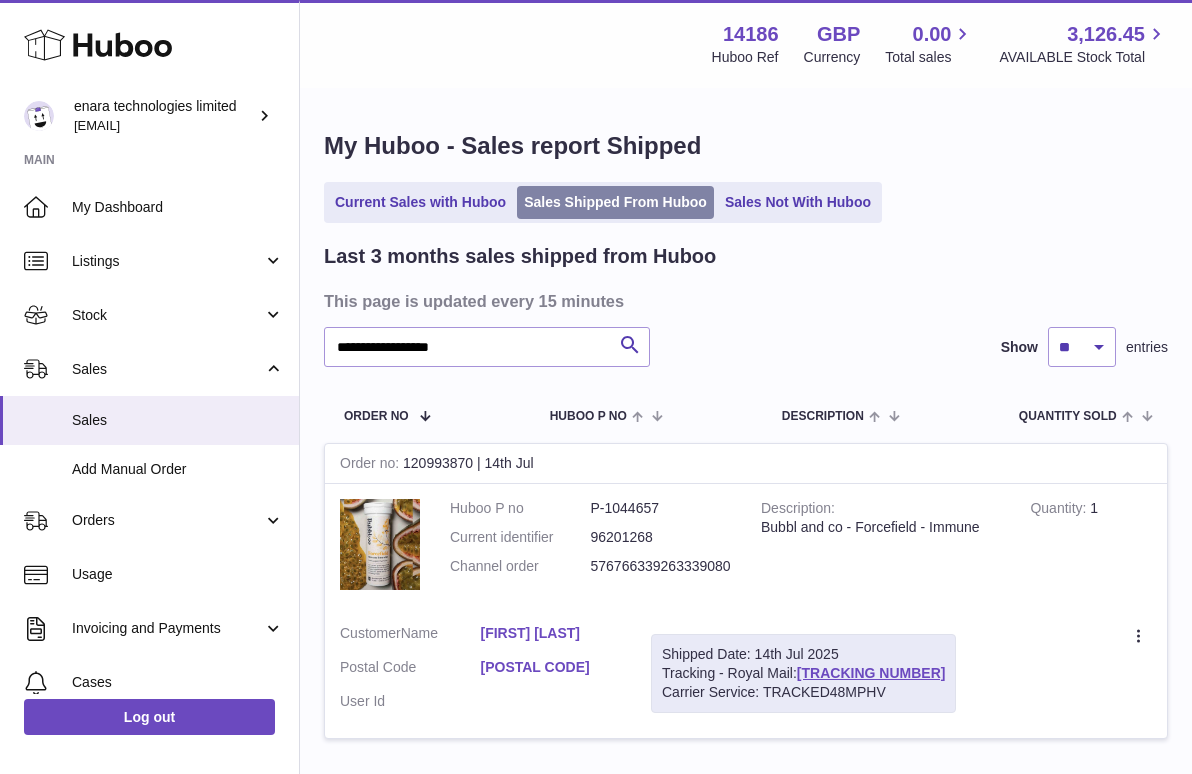 scroll, scrollTop: 0, scrollLeft: 0, axis: both 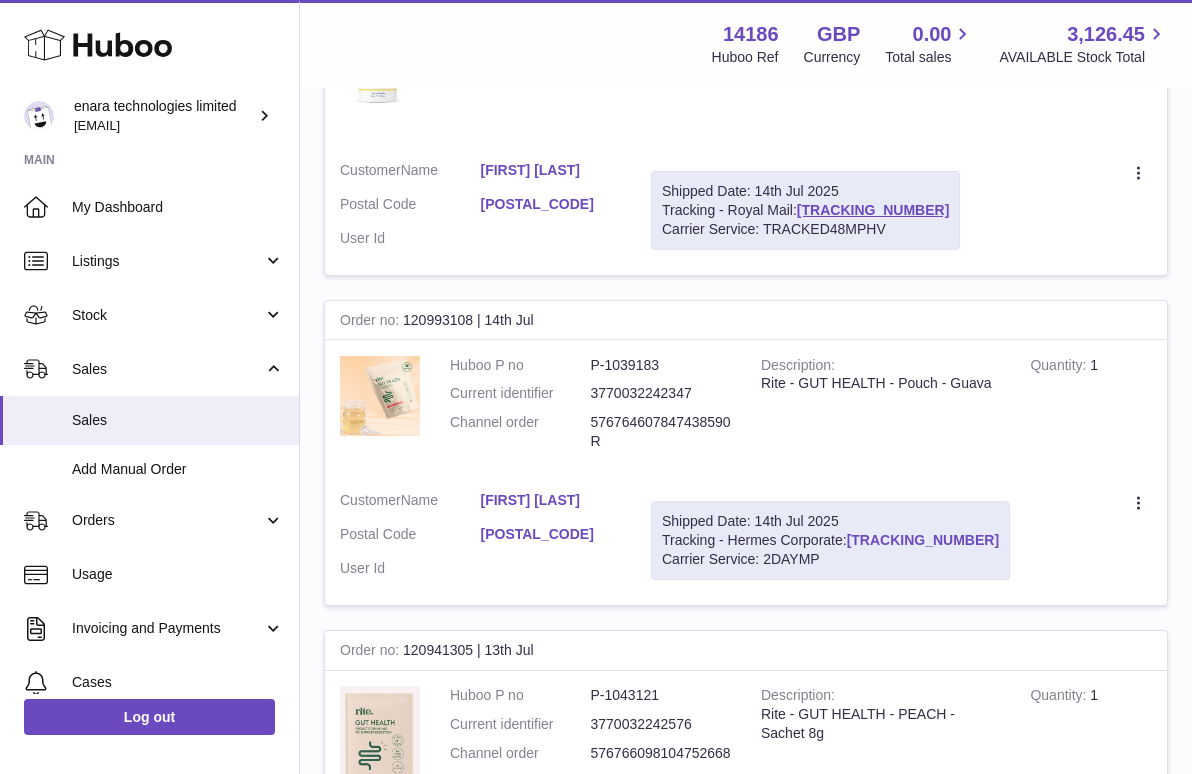 drag, startPoint x: 986, startPoint y: 515, endPoint x: 850, endPoint y: 519, distance: 136.0588 